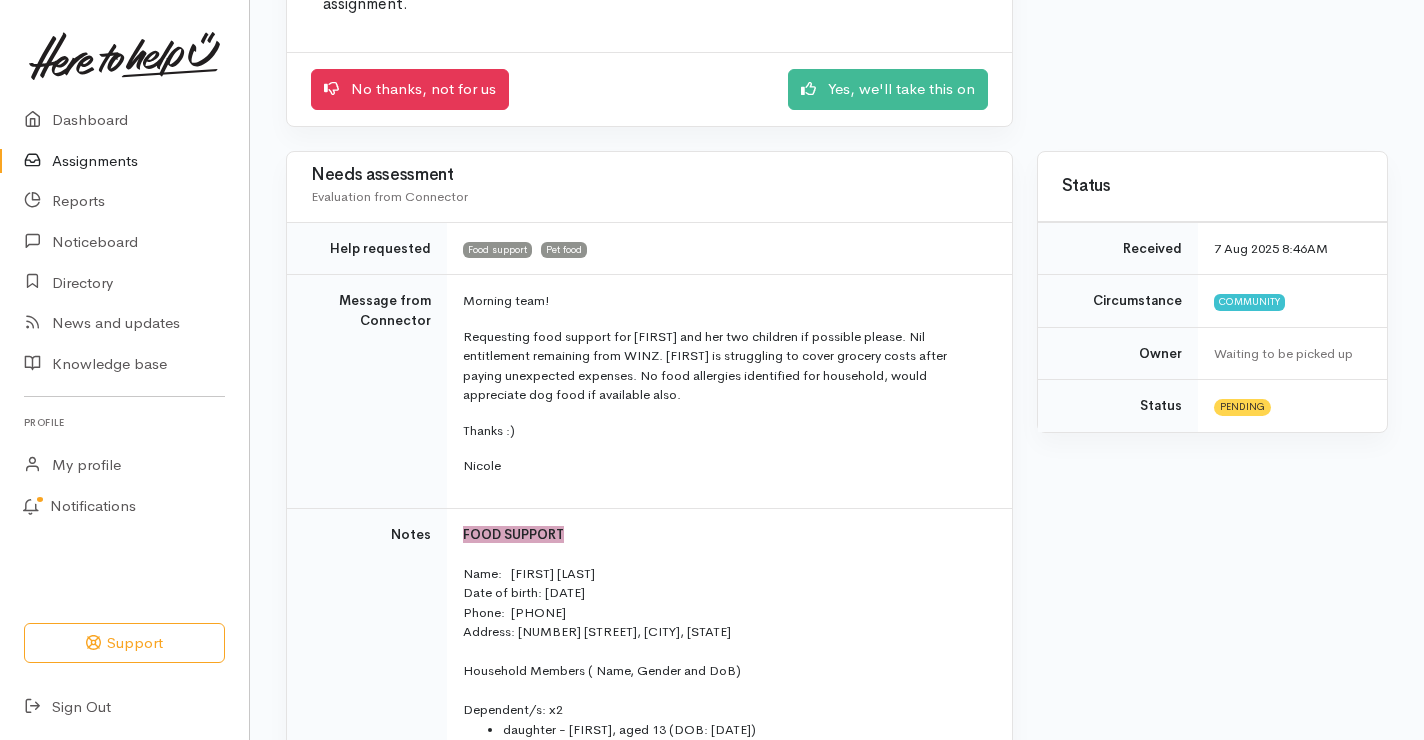 scroll, scrollTop: 300, scrollLeft: 0, axis: vertical 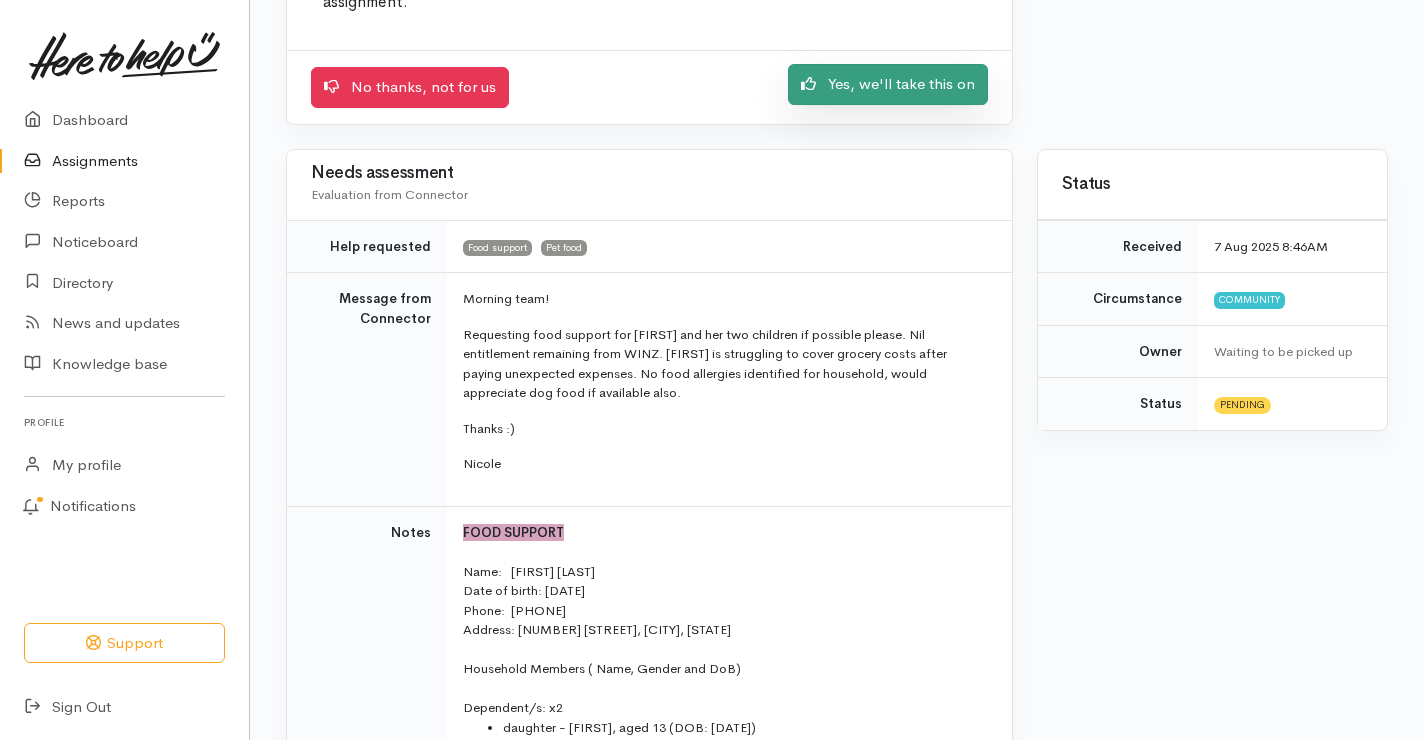 click on "Yes, we'll take this on" at bounding box center [888, 84] 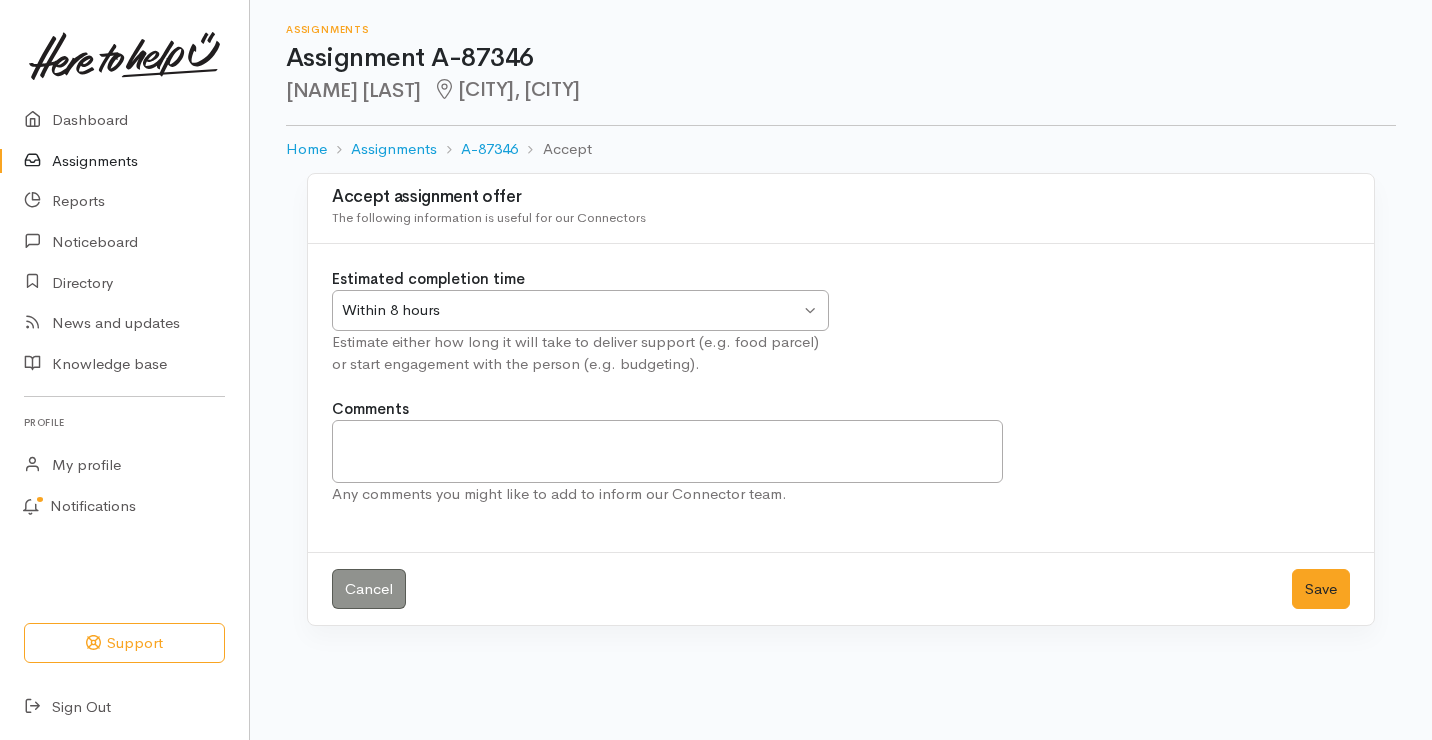 scroll, scrollTop: 0, scrollLeft: 0, axis: both 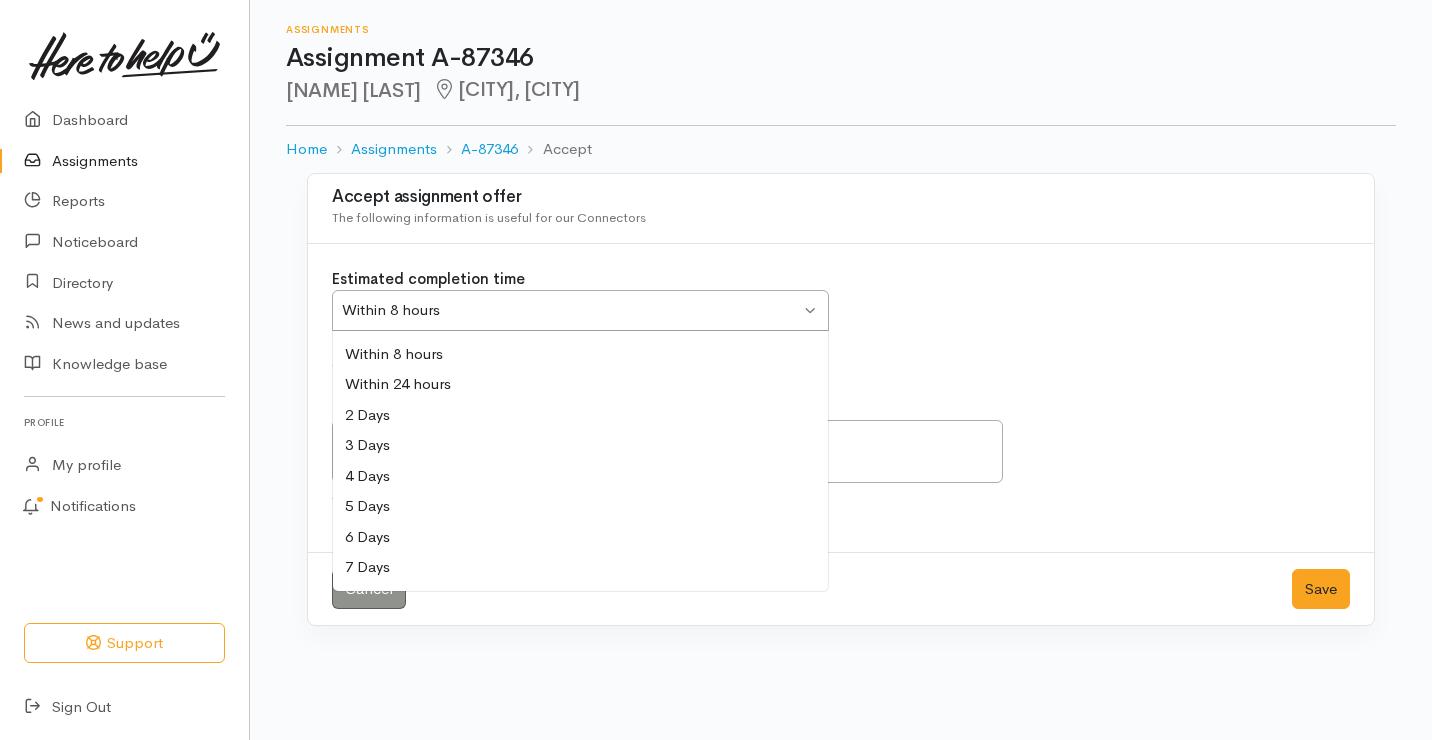 click on "Estimated completion time
Within 8 hours Within 8 hours
Within 8 hours
Within 24 hours
2 Days
3 Days
4 Days
5 Days
6 Days
7 Days
Estimate either how long it will take to deliver support (e.g. food parcel) or start engagement with the person (e.g. budgeting)." at bounding box center [580, 322] 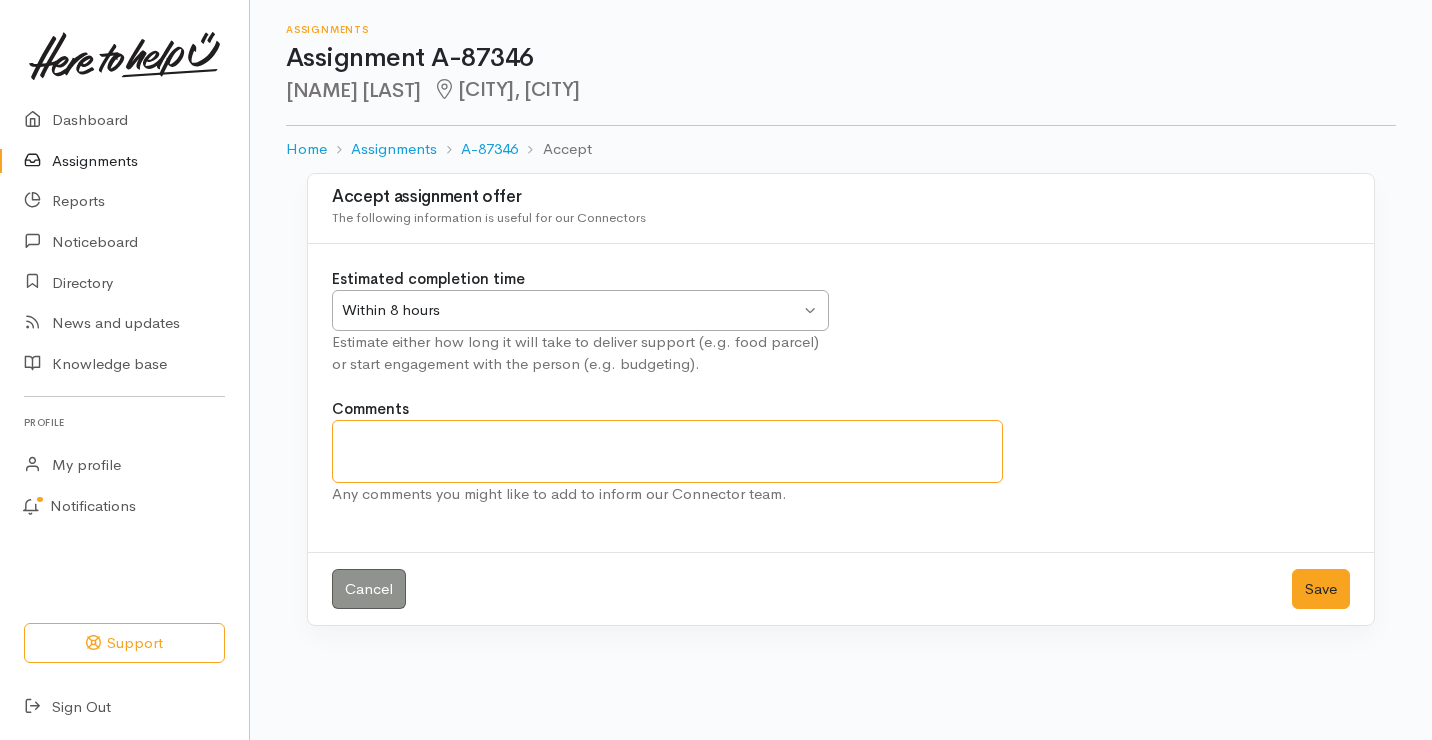 click on "Comments" at bounding box center [667, 451] 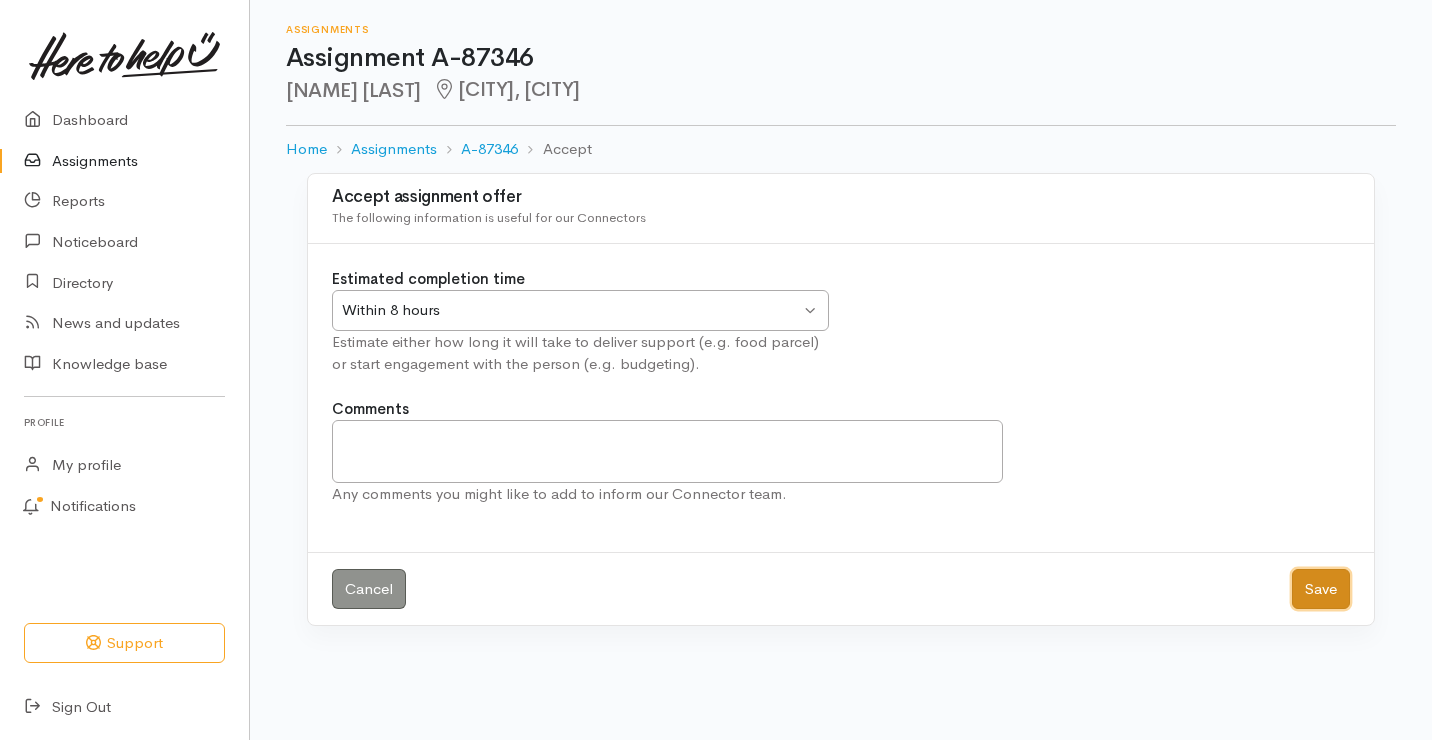click on "Save" at bounding box center (1321, 589) 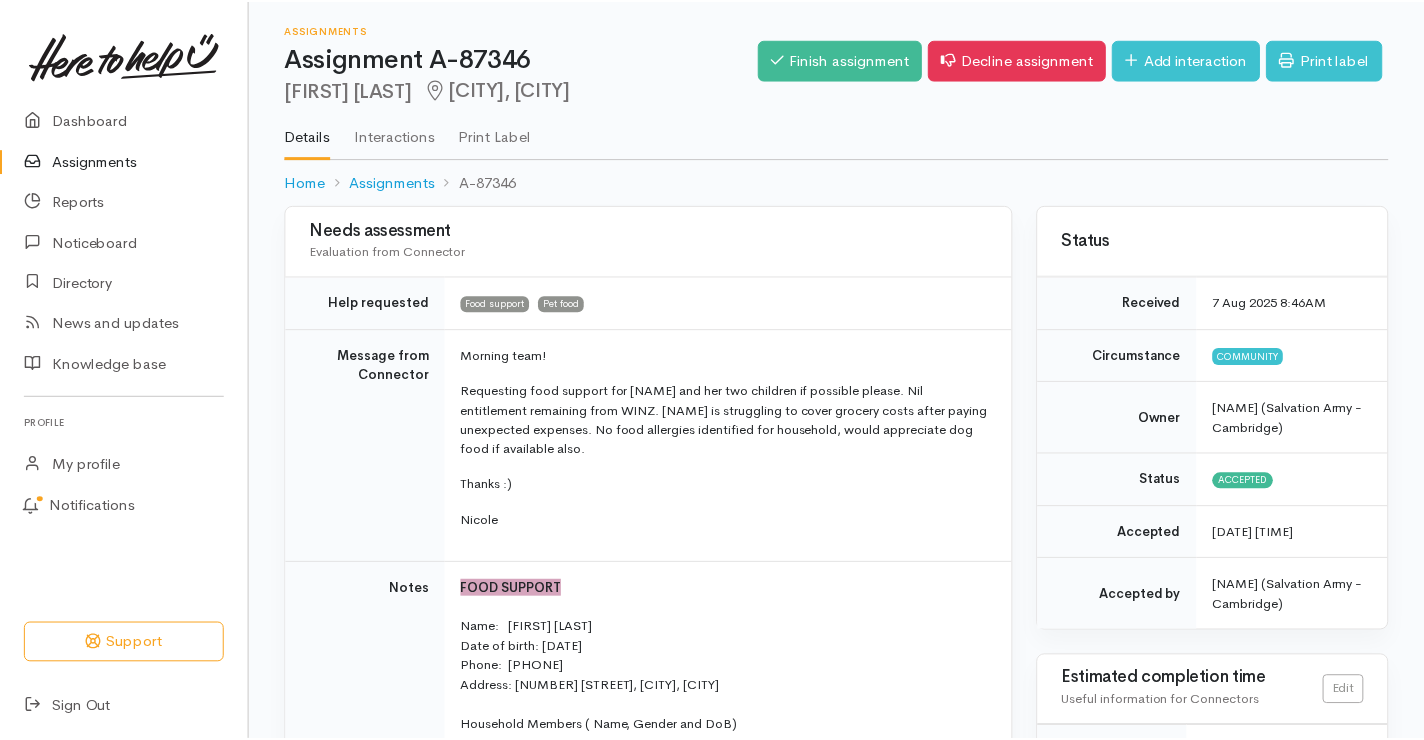 scroll, scrollTop: 0, scrollLeft: 0, axis: both 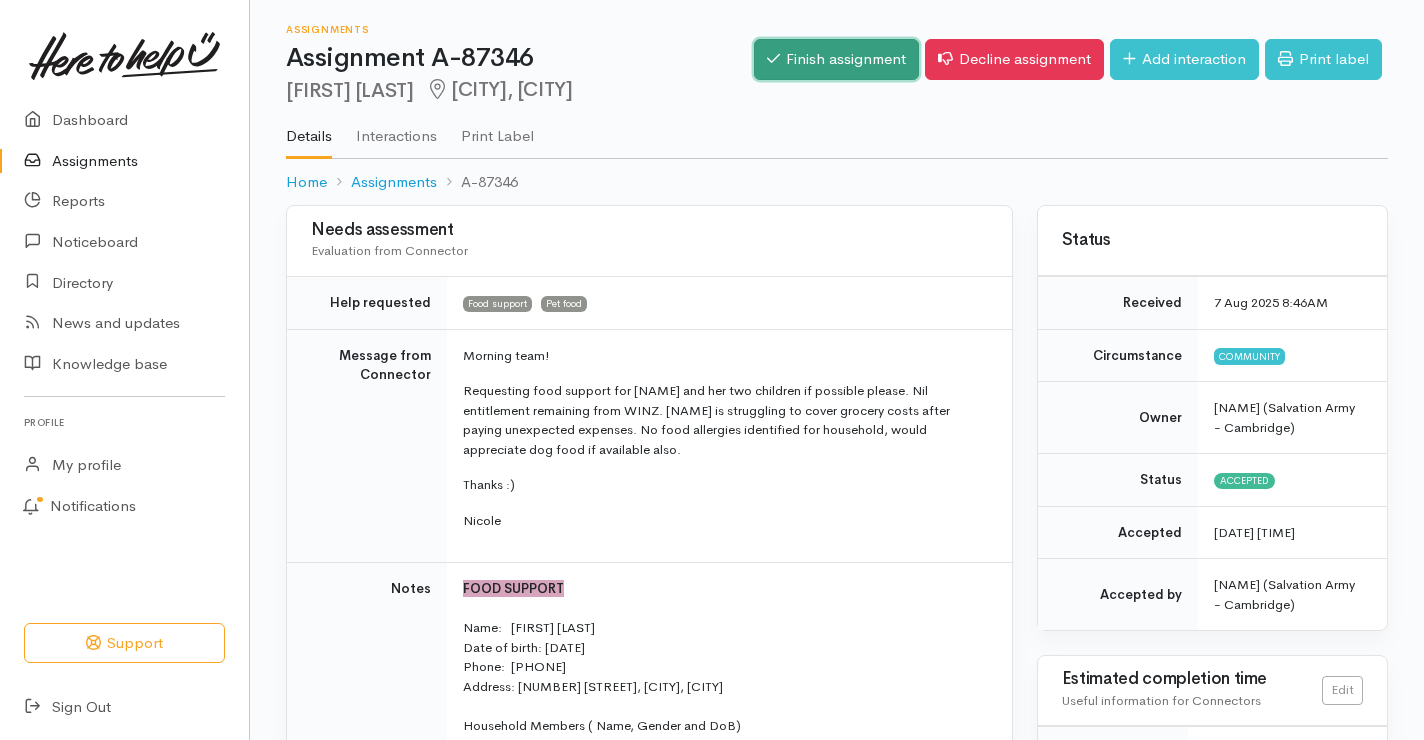 click on "Finish assignment" at bounding box center [836, 59] 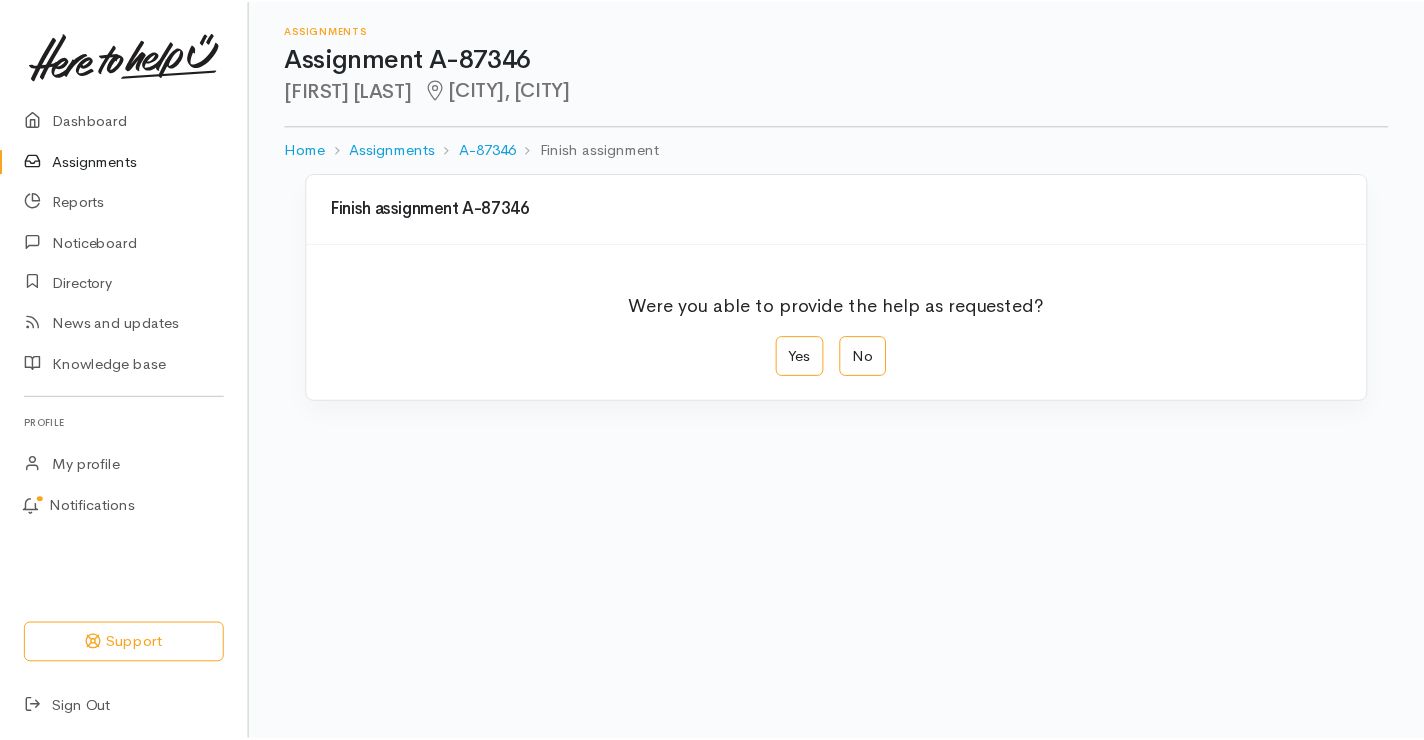 scroll, scrollTop: 0, scrollLeft: 0, axis: both 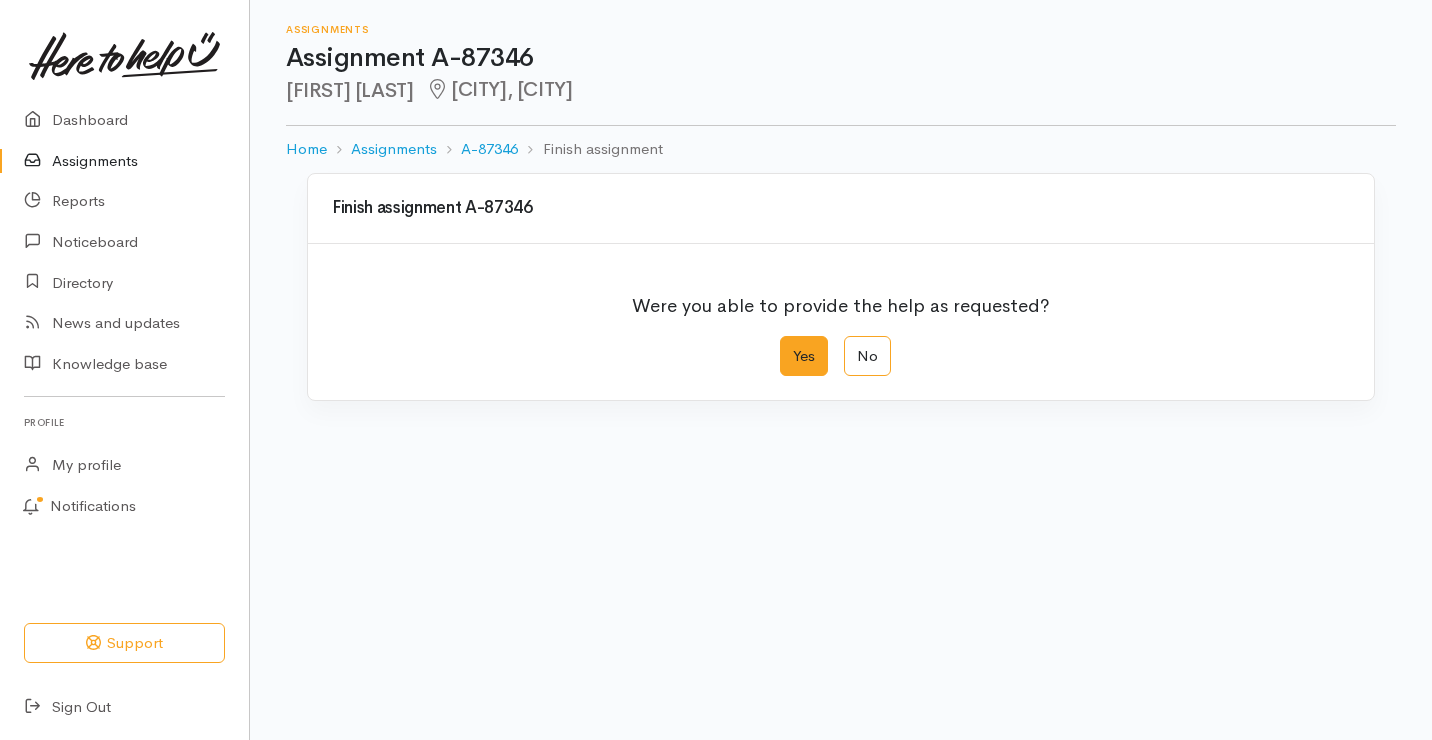 click on "Yes" at bounding box center (804, 356) 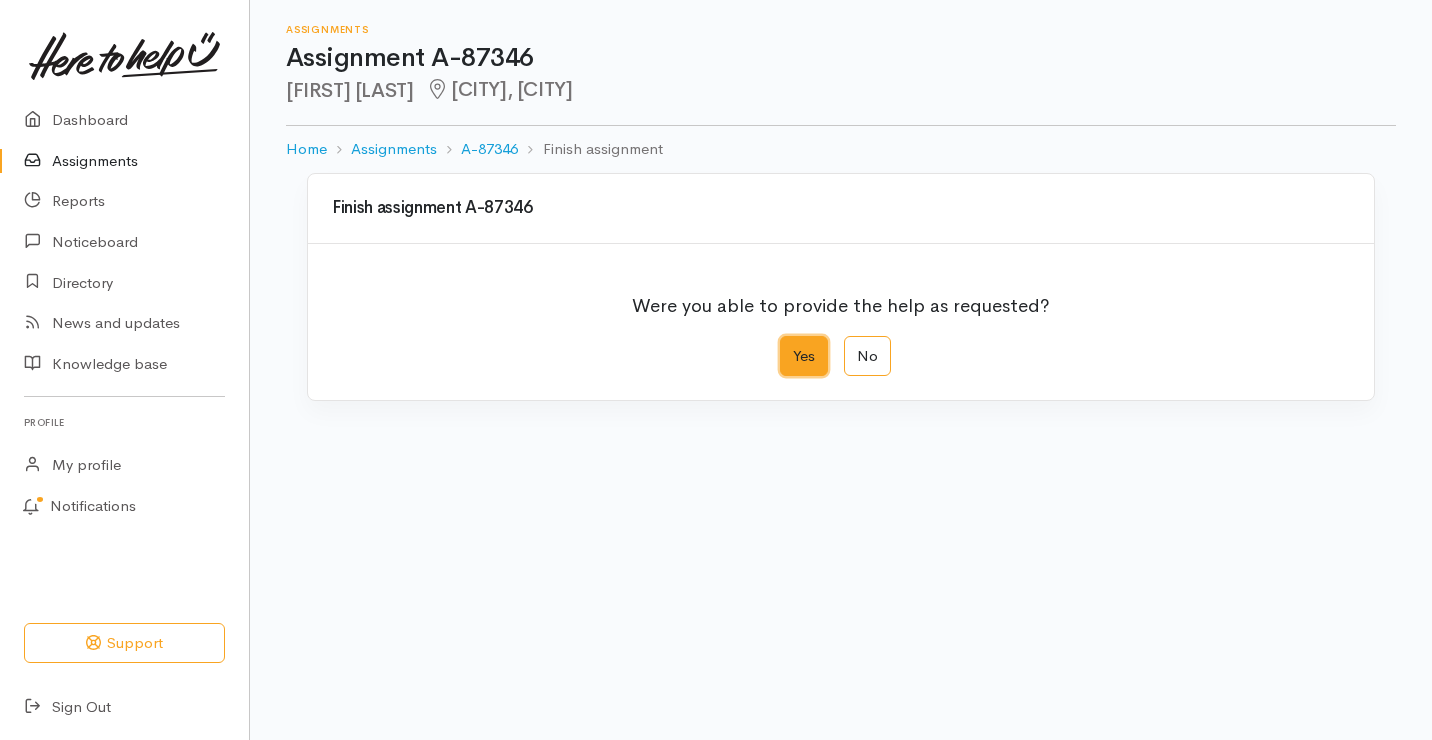 click on "Yes" at bounding box center (786, 342) 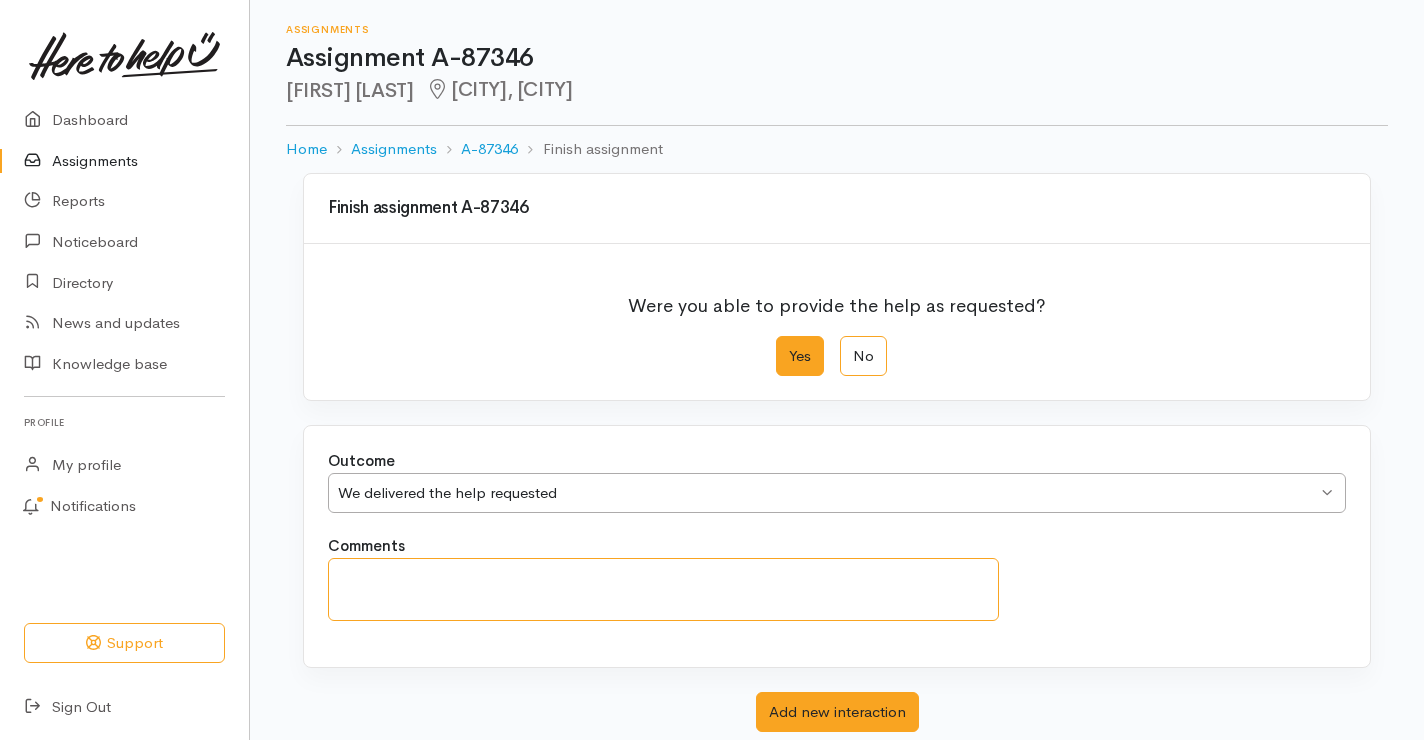 click on "Comments" at bounding box center (663, 589) 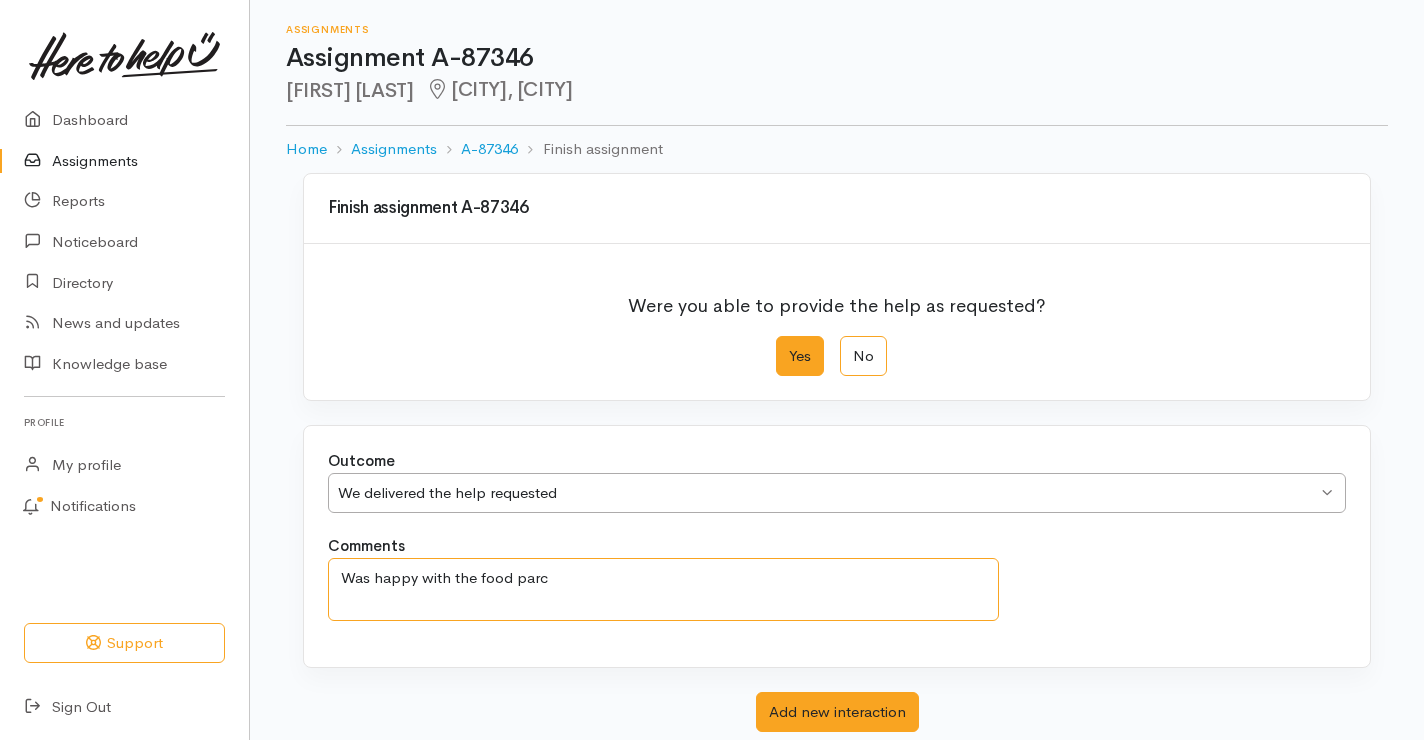 click on "Was happy with the food parc" at bounding box center [663, 589] 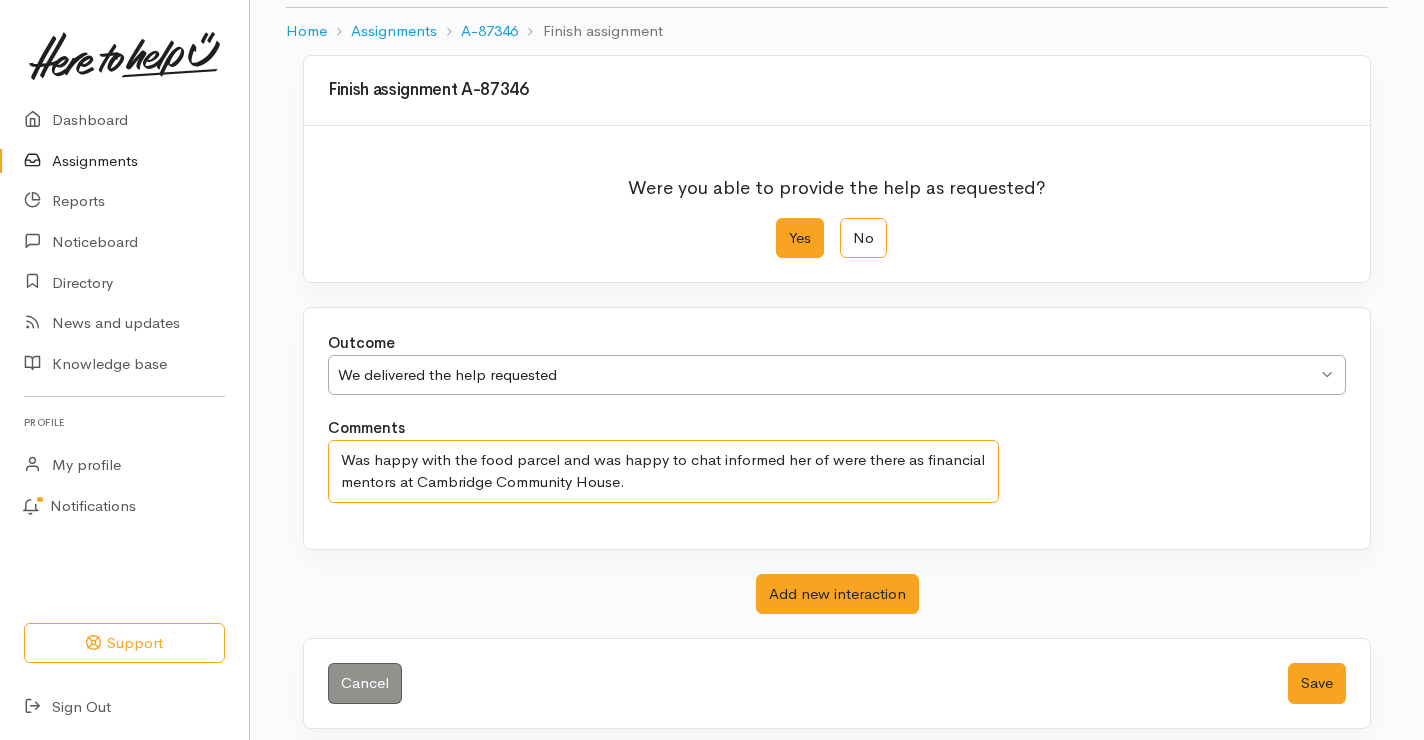 scroll, scrollTop: 131, scrollLeft: 0, axis: vertical 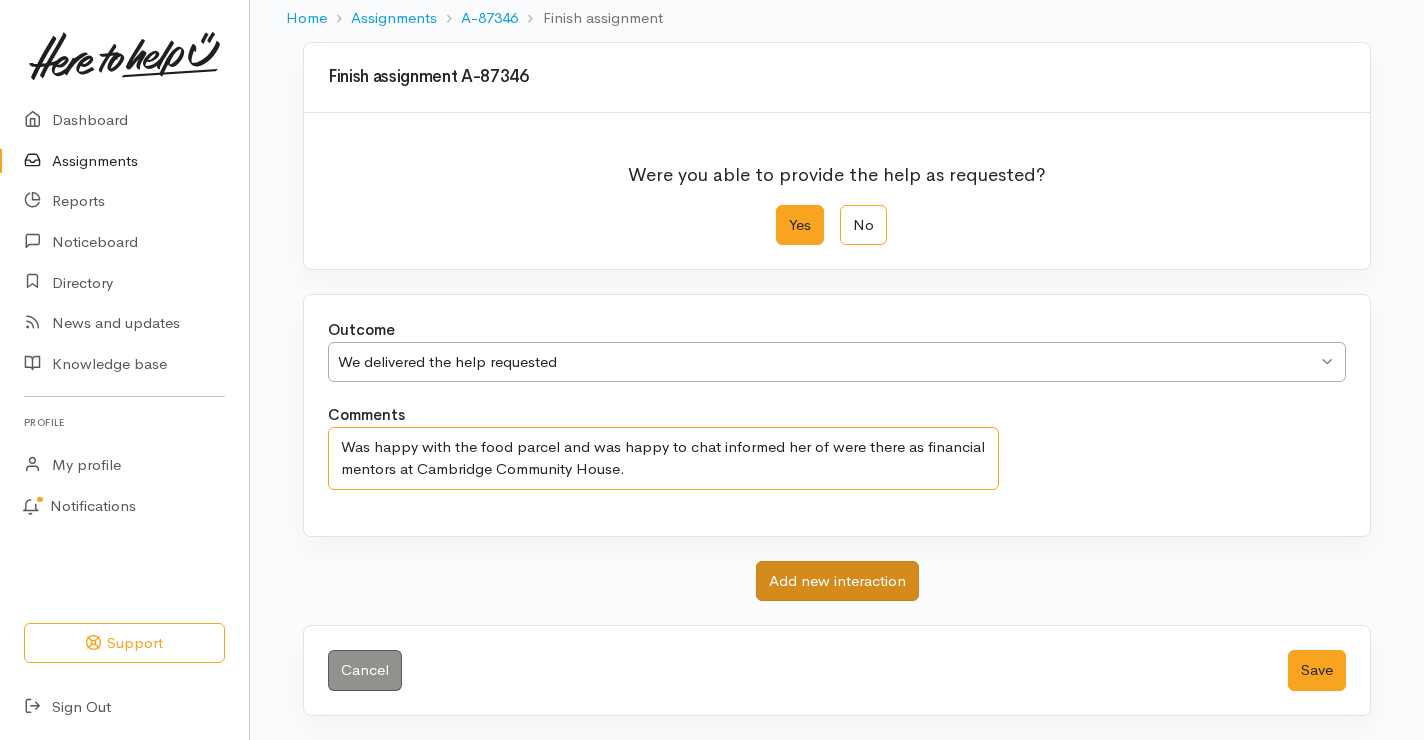 type on "Was happy with the food parcel and was happy to chat informed her of were there as financial mentors at Cambridge Community House." 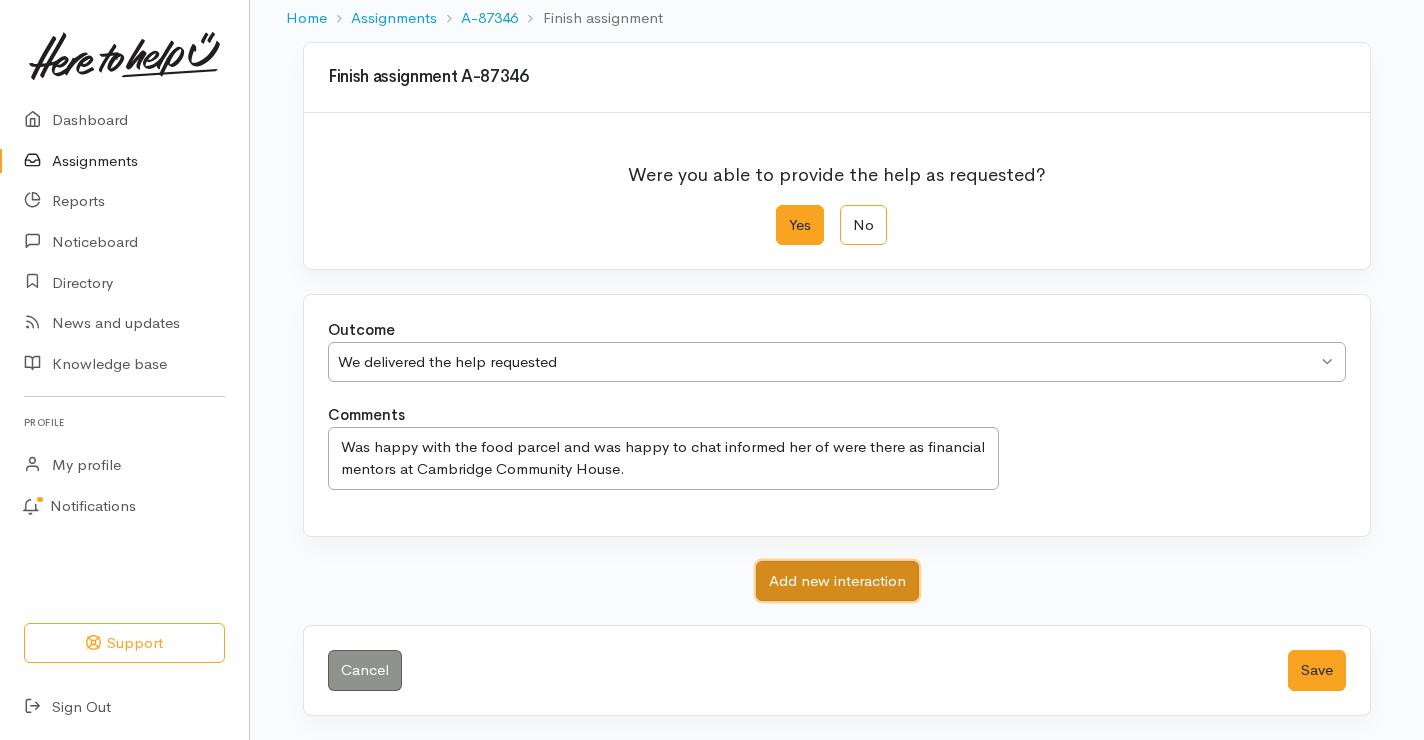 click on "Add new interaction" at bounding box center [837, 581] 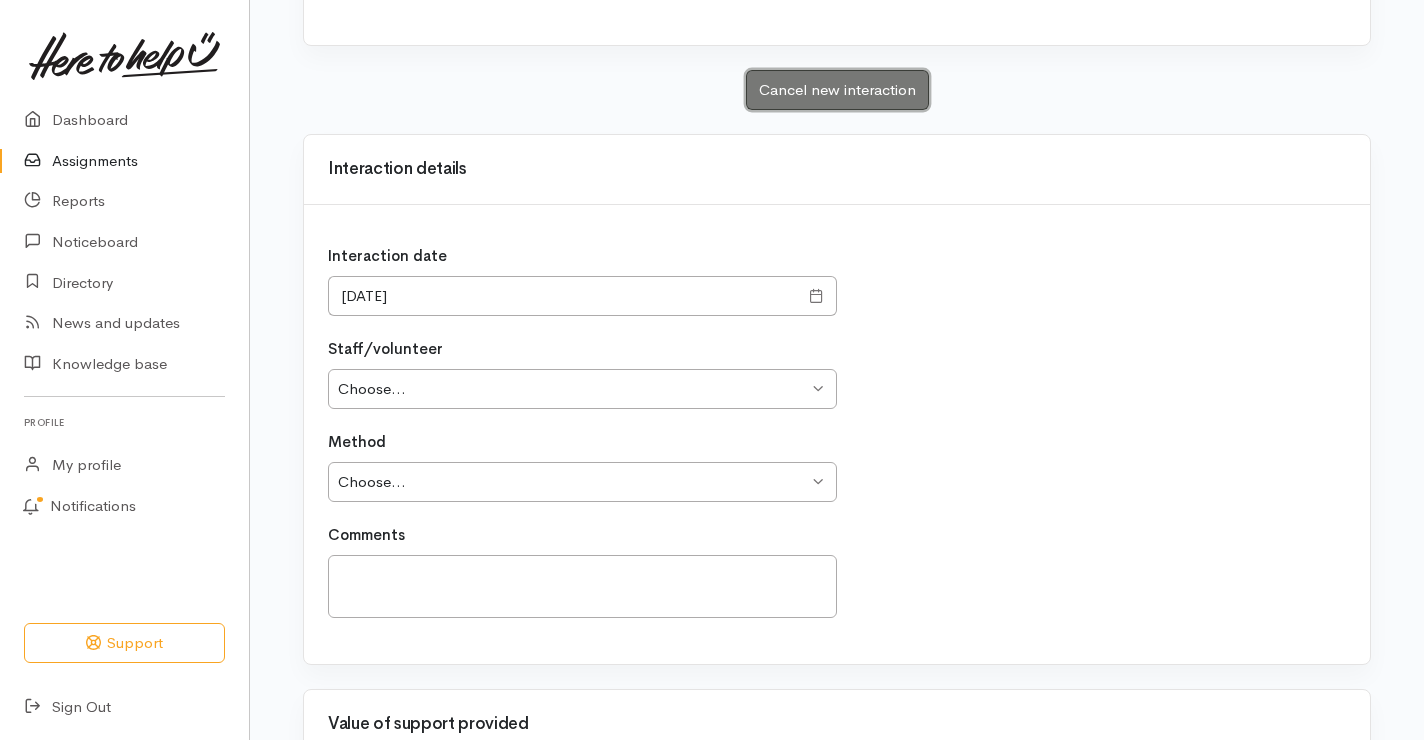 scroll, scrollTop: 431, scrollLeft: 0, axis: vertical 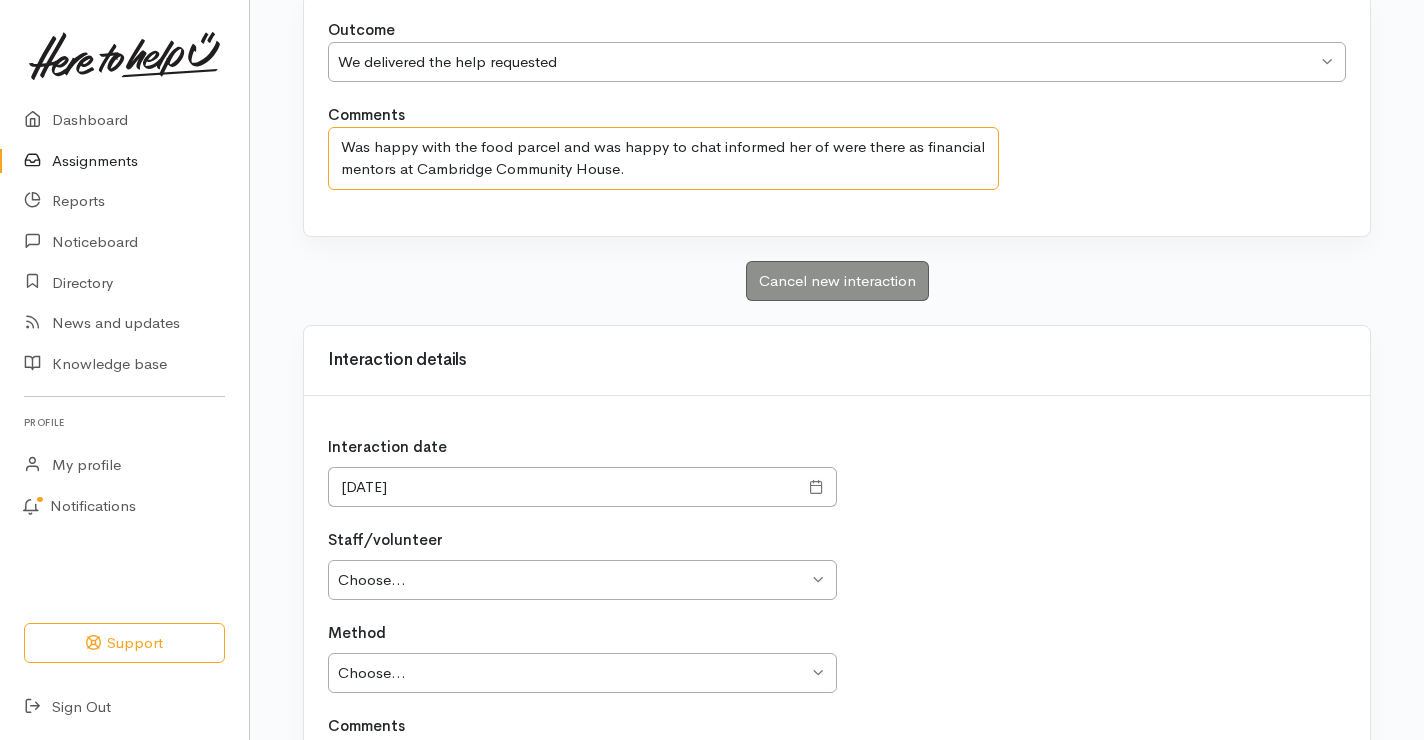 drag, startPoint x: 557, startPoint y: 184, endPoint x: 331, endPoint y: 144, distance: 229.51253 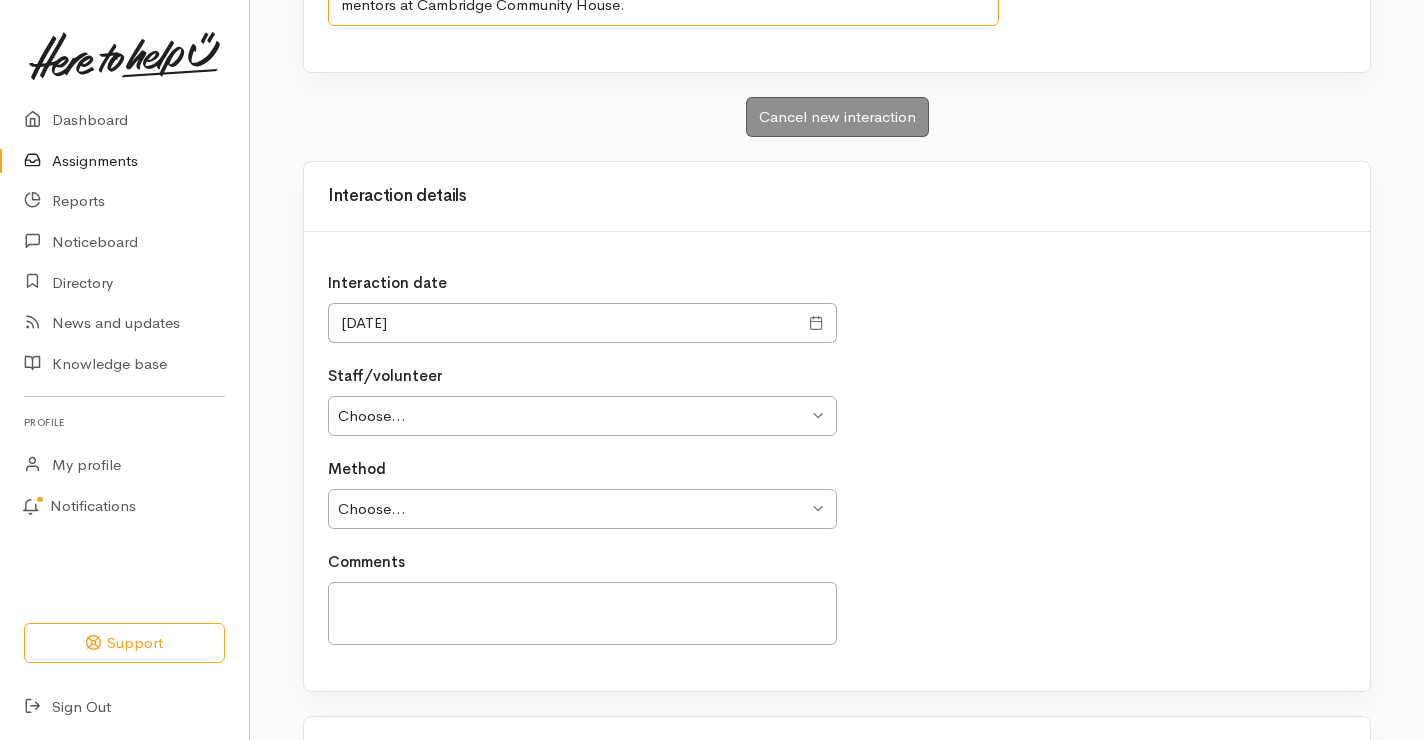 scroll, scrollTop: 731, scrollLeft: 0, axis: vertical 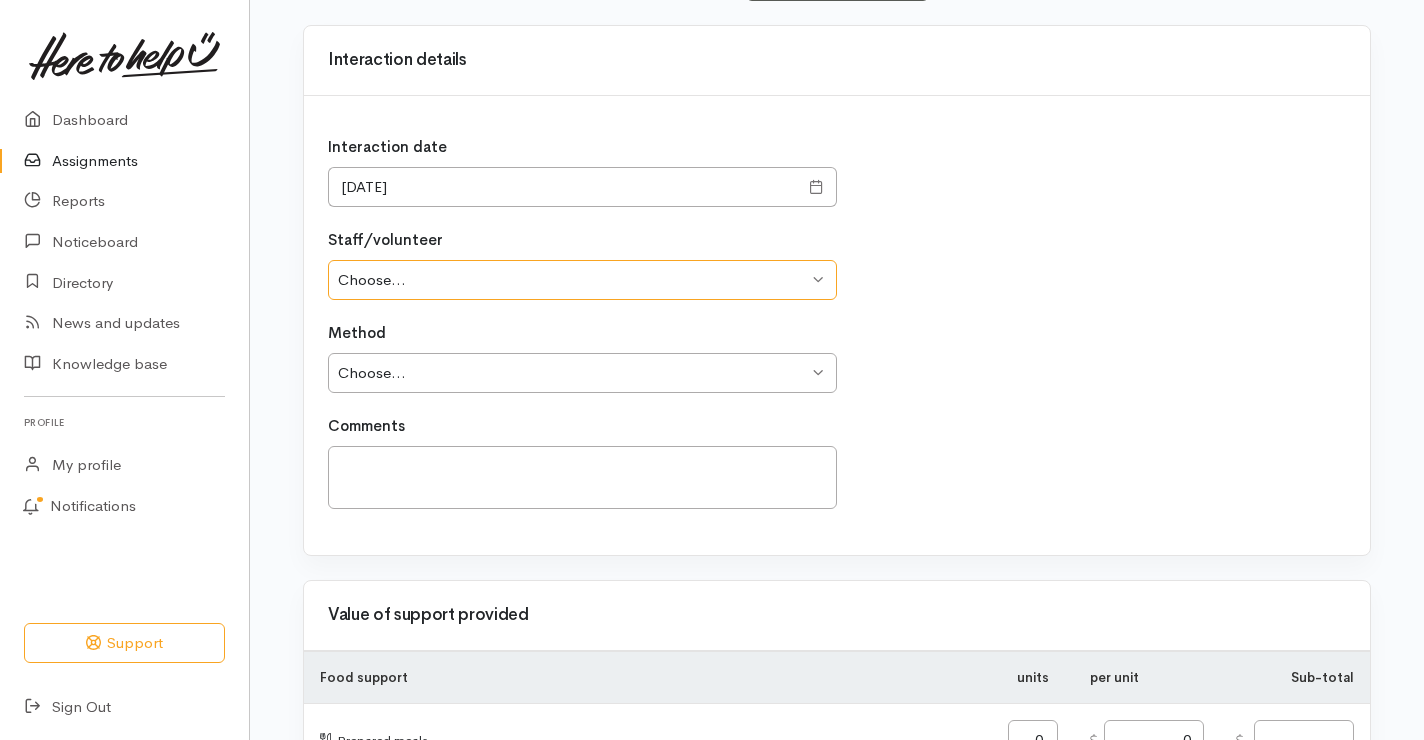 click on "Choose...
Robyn Todd
Ben Cola
Julieanne Seath
Ben Cola
Anneka Vuletich
Anneka Vuletich
Leinati Lima
Annette Willis
Nicole Rusk" at bounding box center [582, 280] 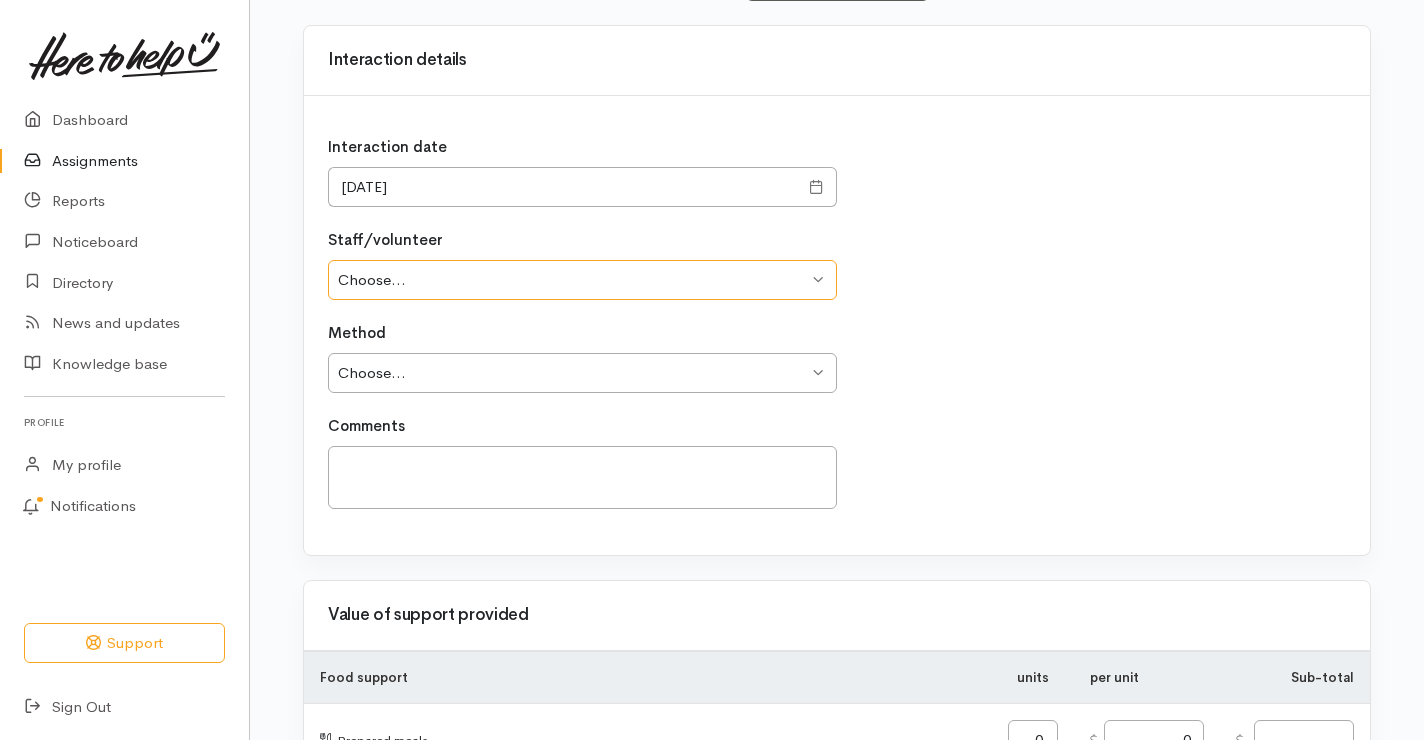 select on "2400" 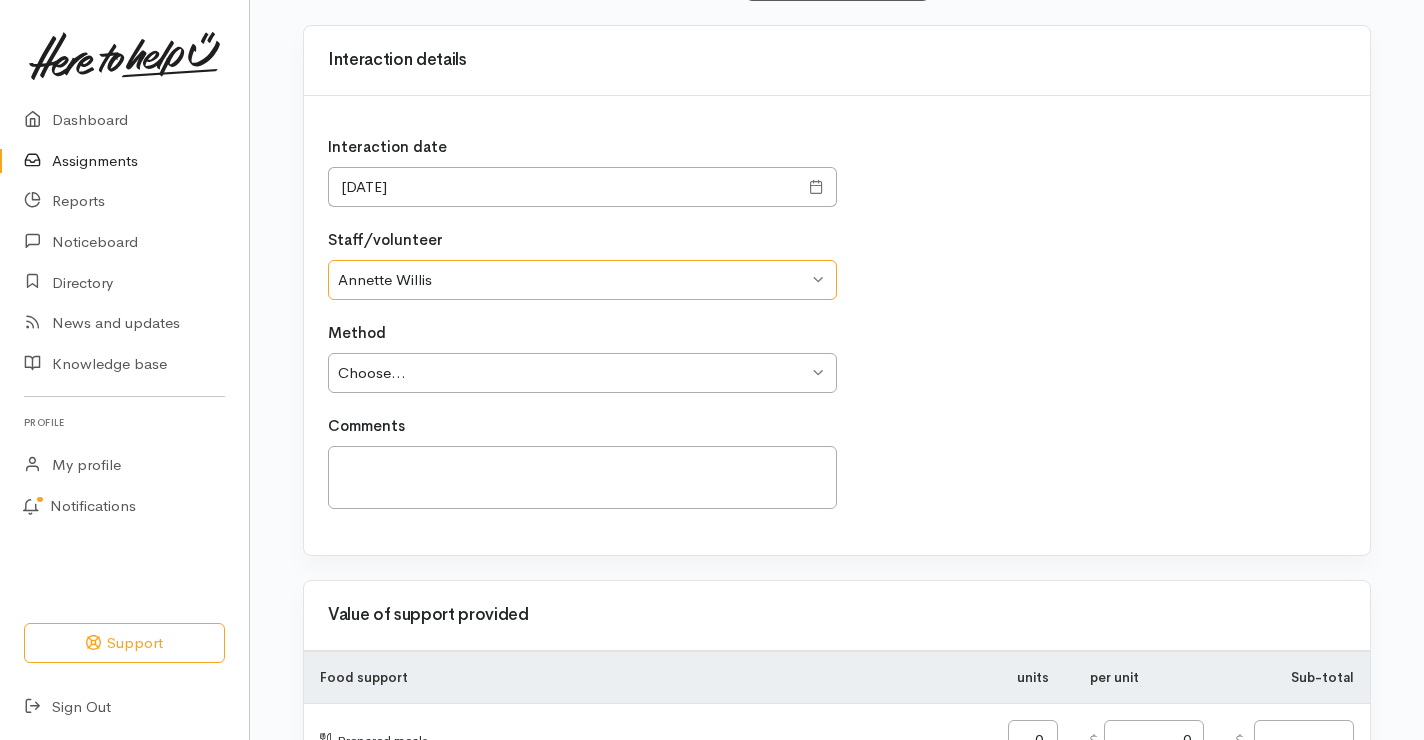 click on "Choose...
Robyn Todd
Ben Cola
Julieanne Seath
Ben Cola
Anneka Vuletich
Anneka Vuletich
Leinati Lima
Annette Willis
Nicole Rusk" at bounding box center (582, 280) 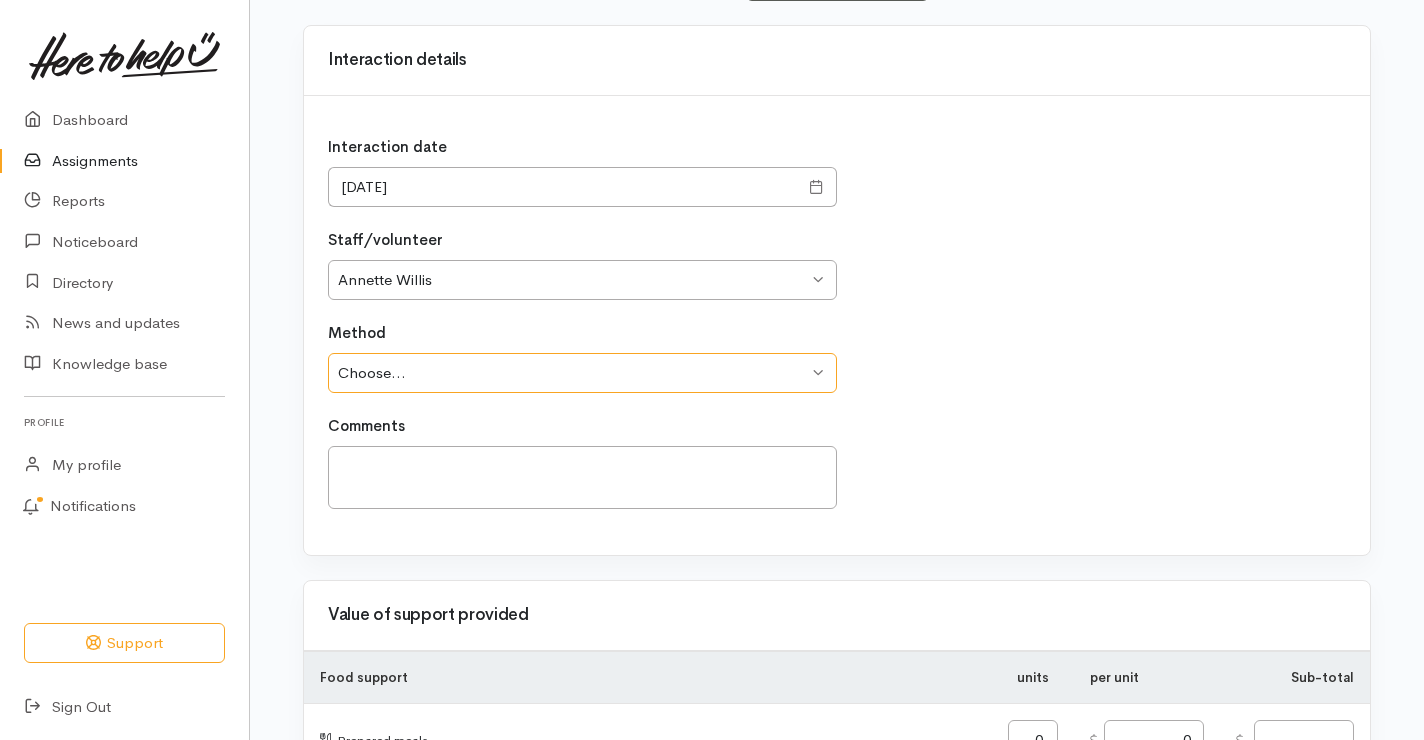 click on "Choose...
Phone
Visit
Other" at bounding box center [582, 373] 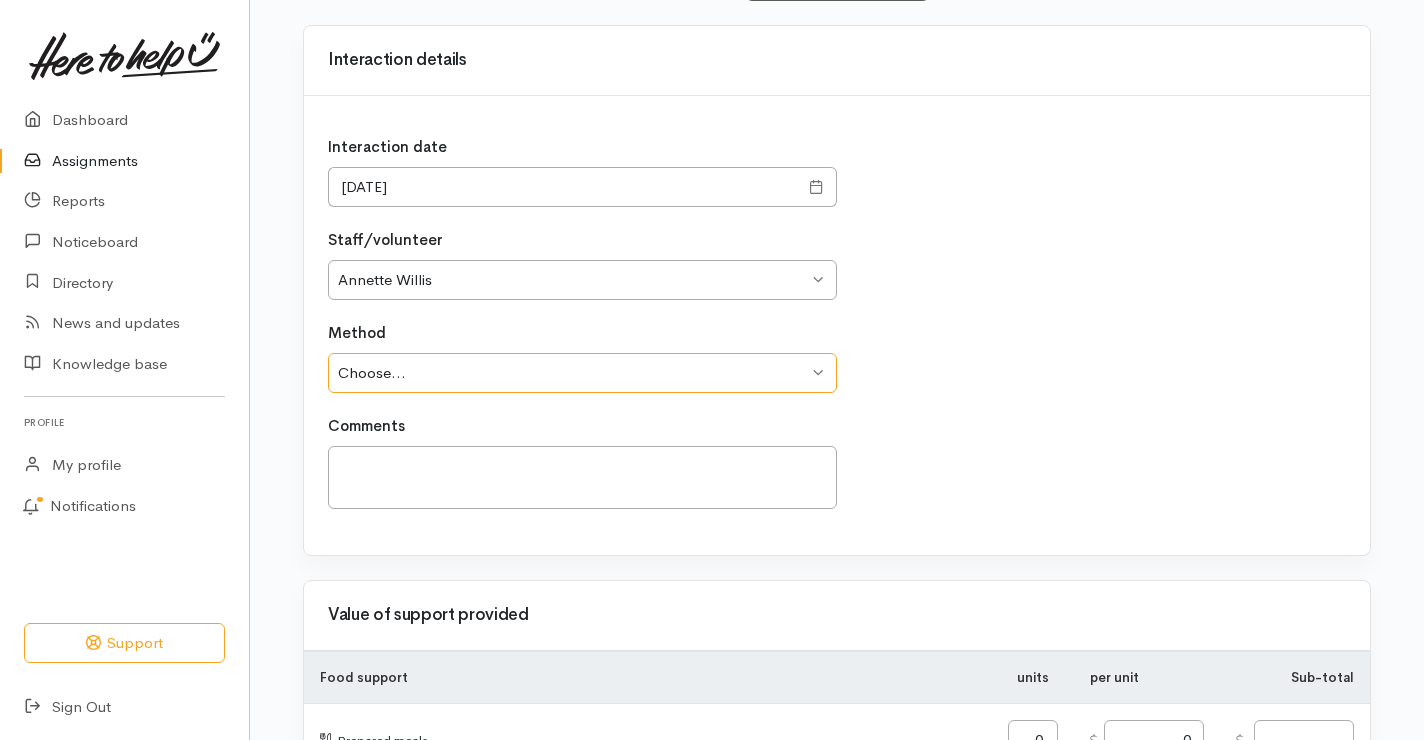 select on "2" 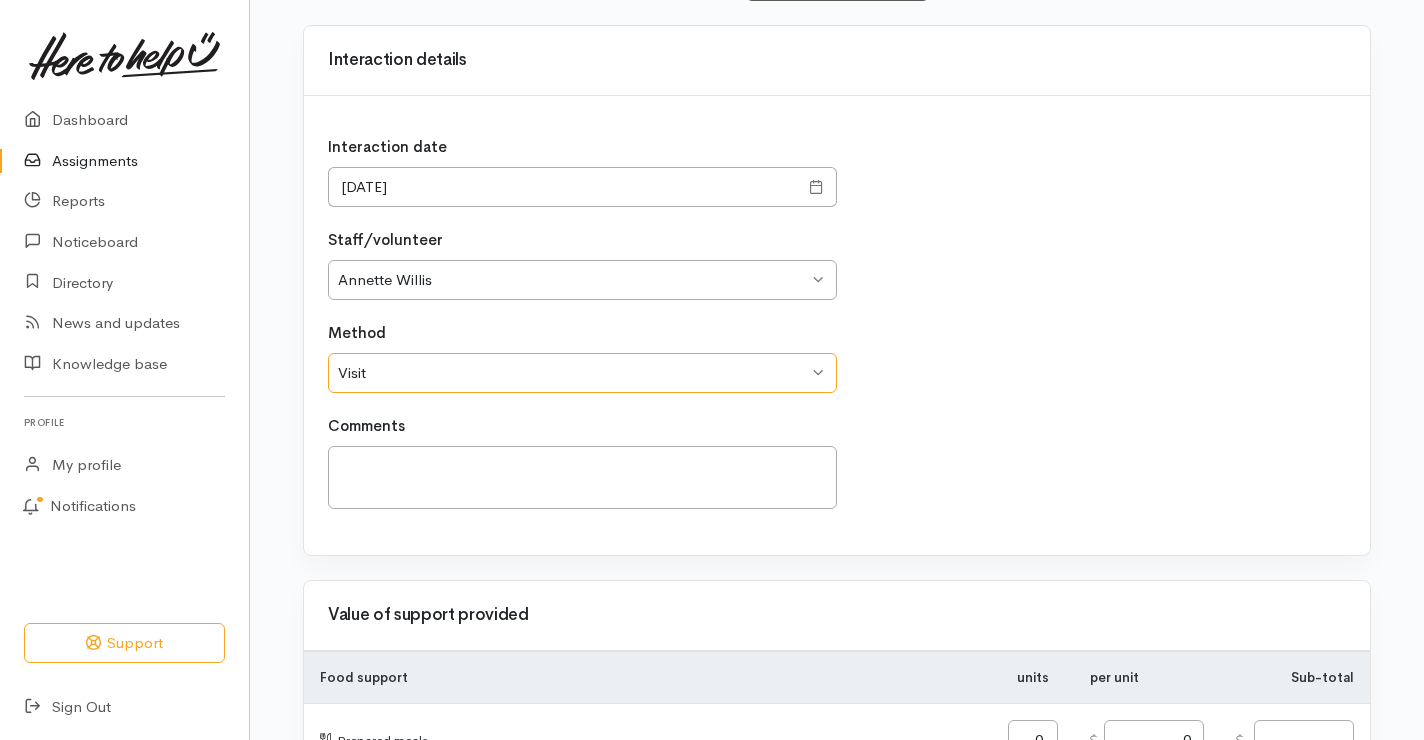 click on "Choose...
Phone
Visit
Other" at bounding box center (582, 373) 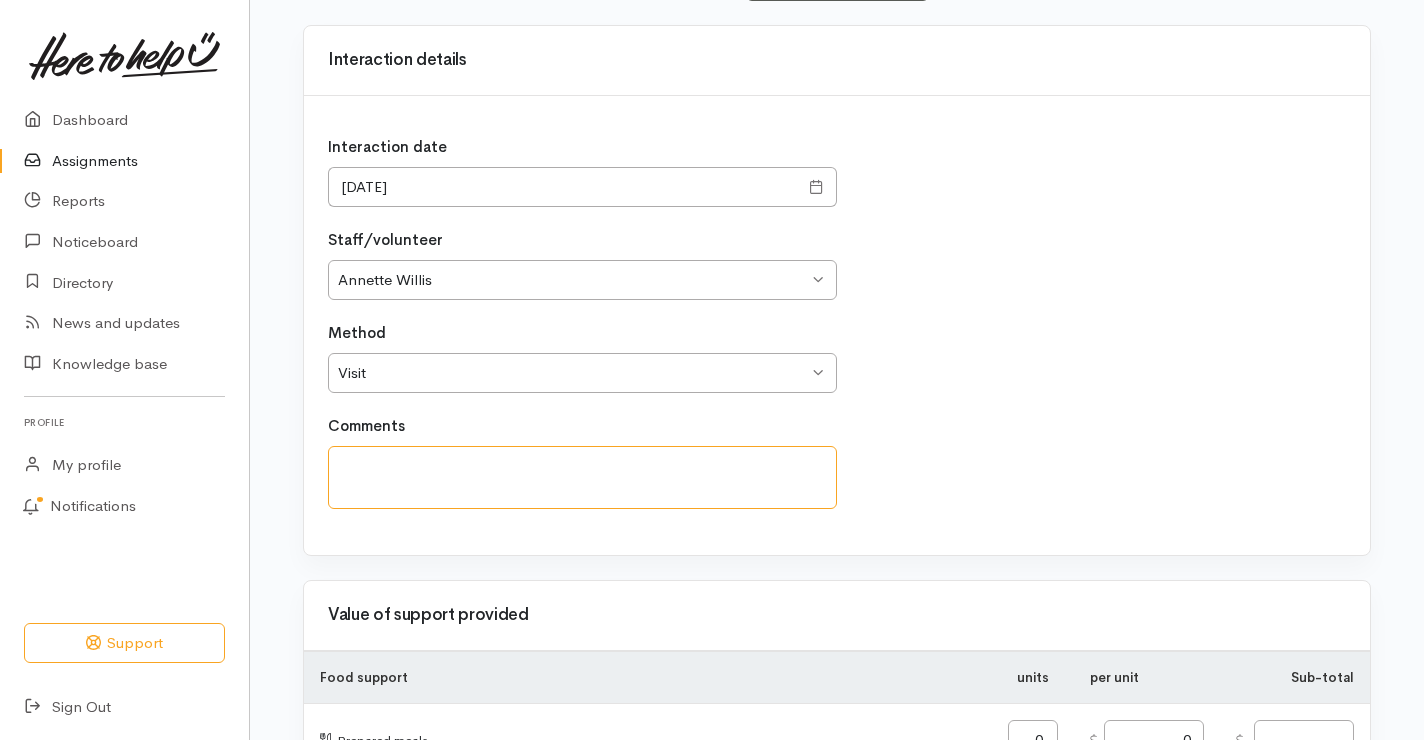 click on "Comments" at bounding box center (582, 477) 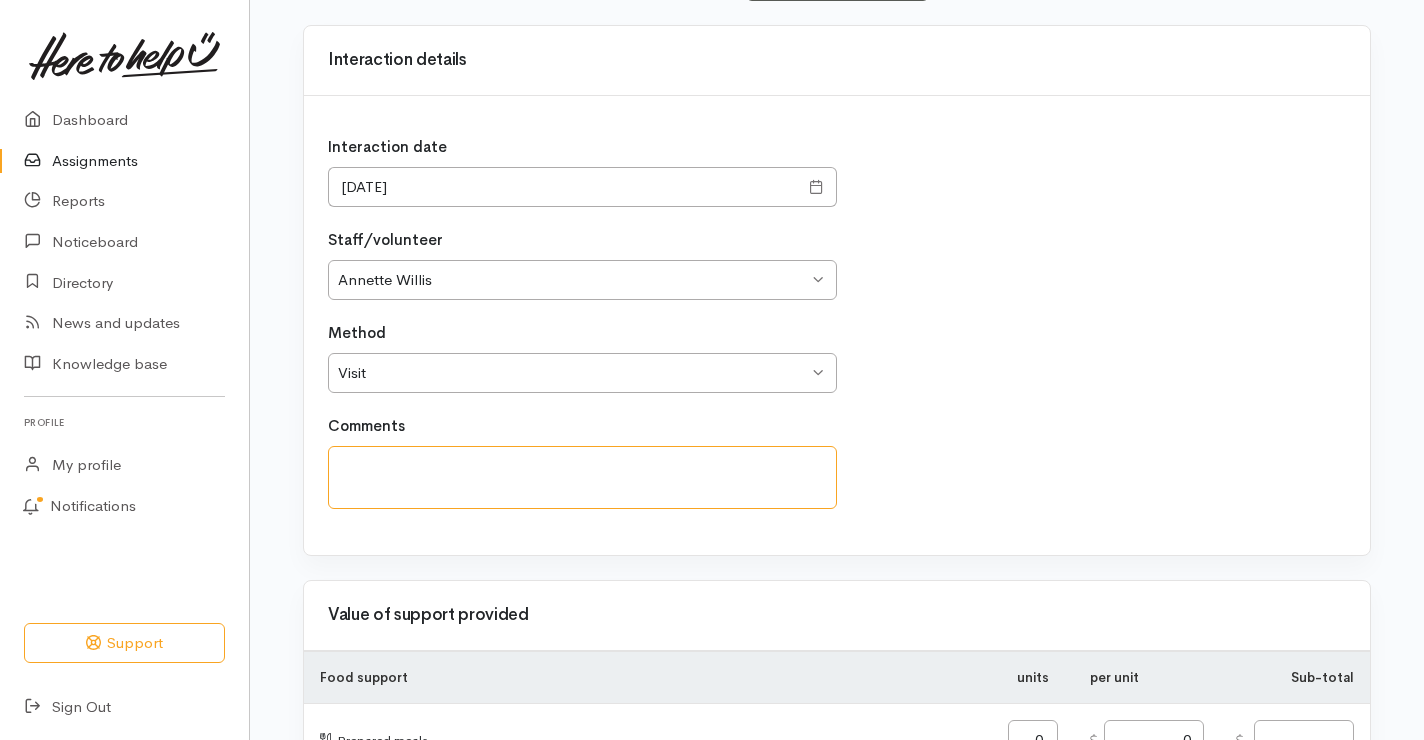 paste on "Was happy with the food parcel and was happy to chat informed her of were there as financial mentors at Cambridge Communit" 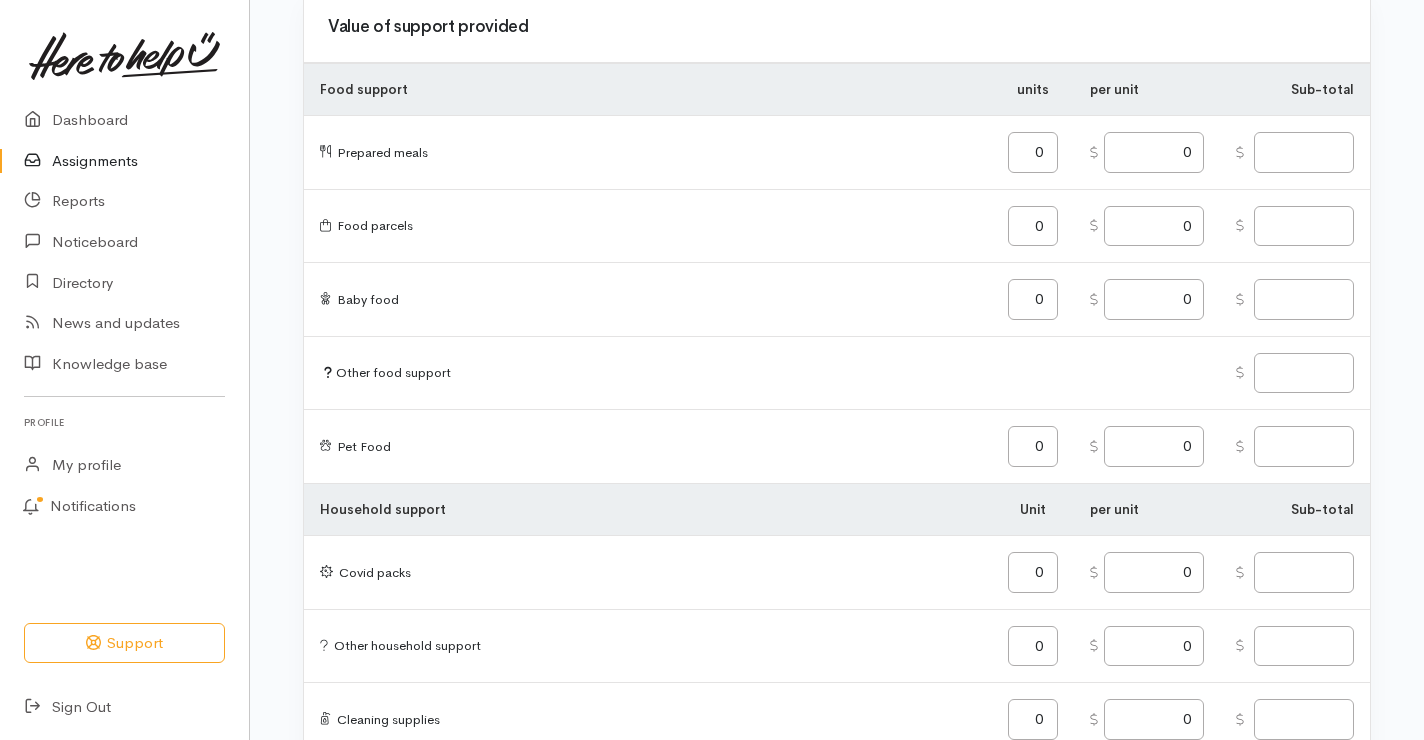 scroll, scrollTop: 1331, scrollLeft: 0, axis: vertical 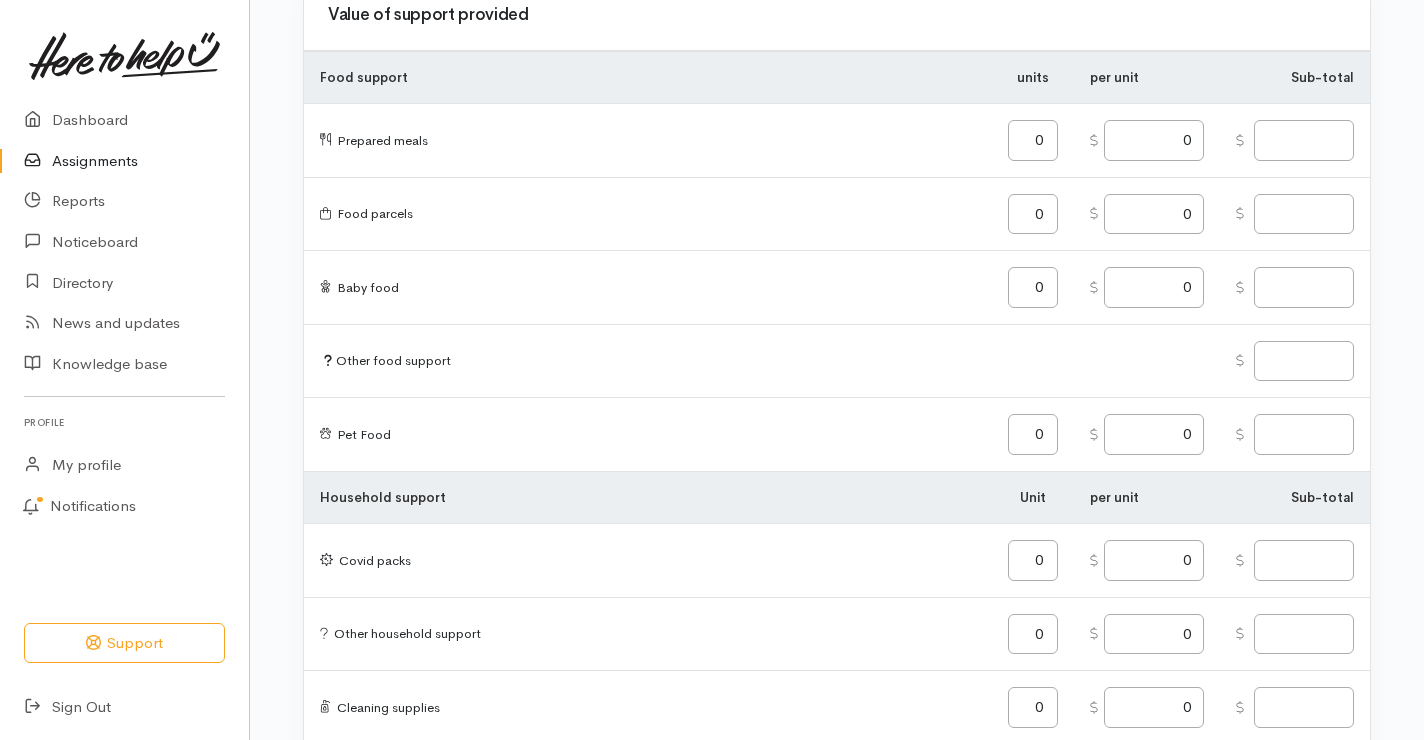 type on "Was happy with the food parcel and was happy to chat informed her of were there as financial mentors at Cambridge Communit" 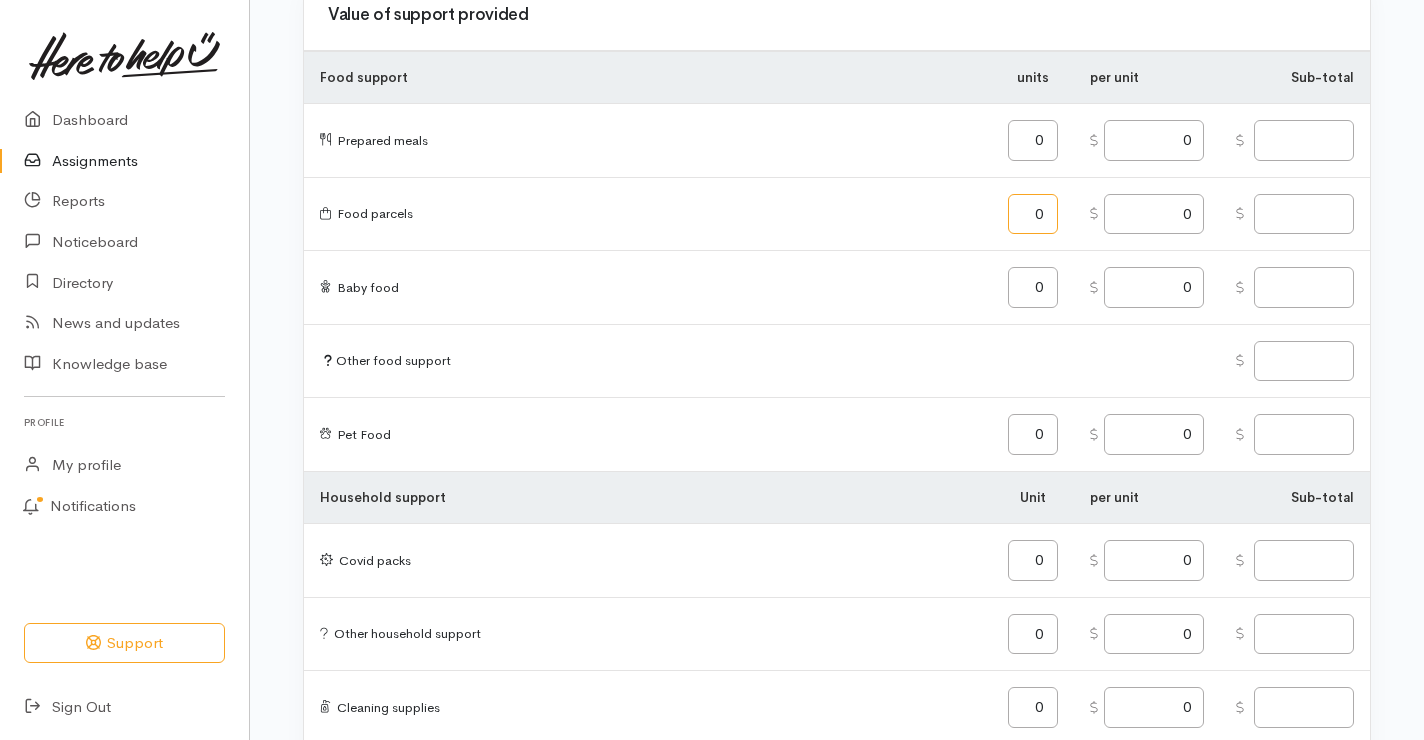 click on "0" at bounding box center [1033, 214] 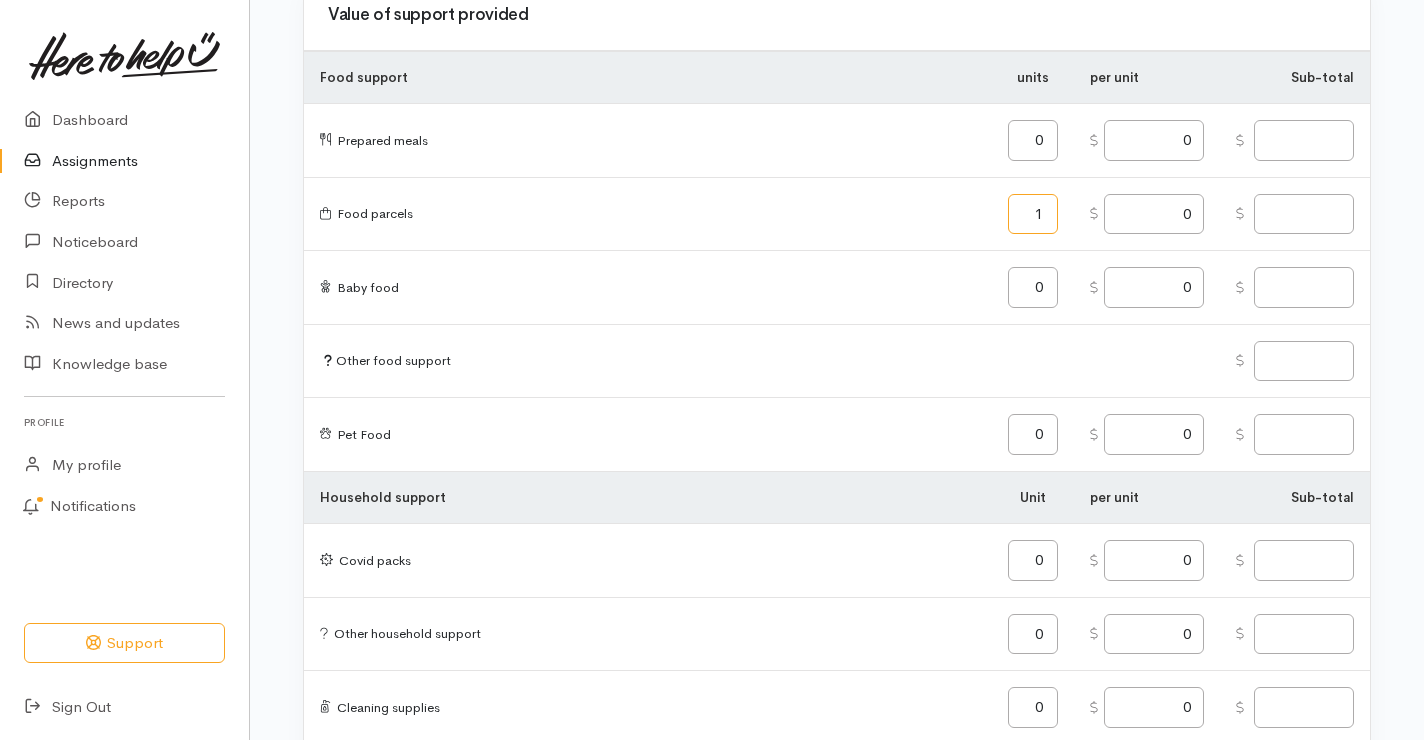 type on "1" 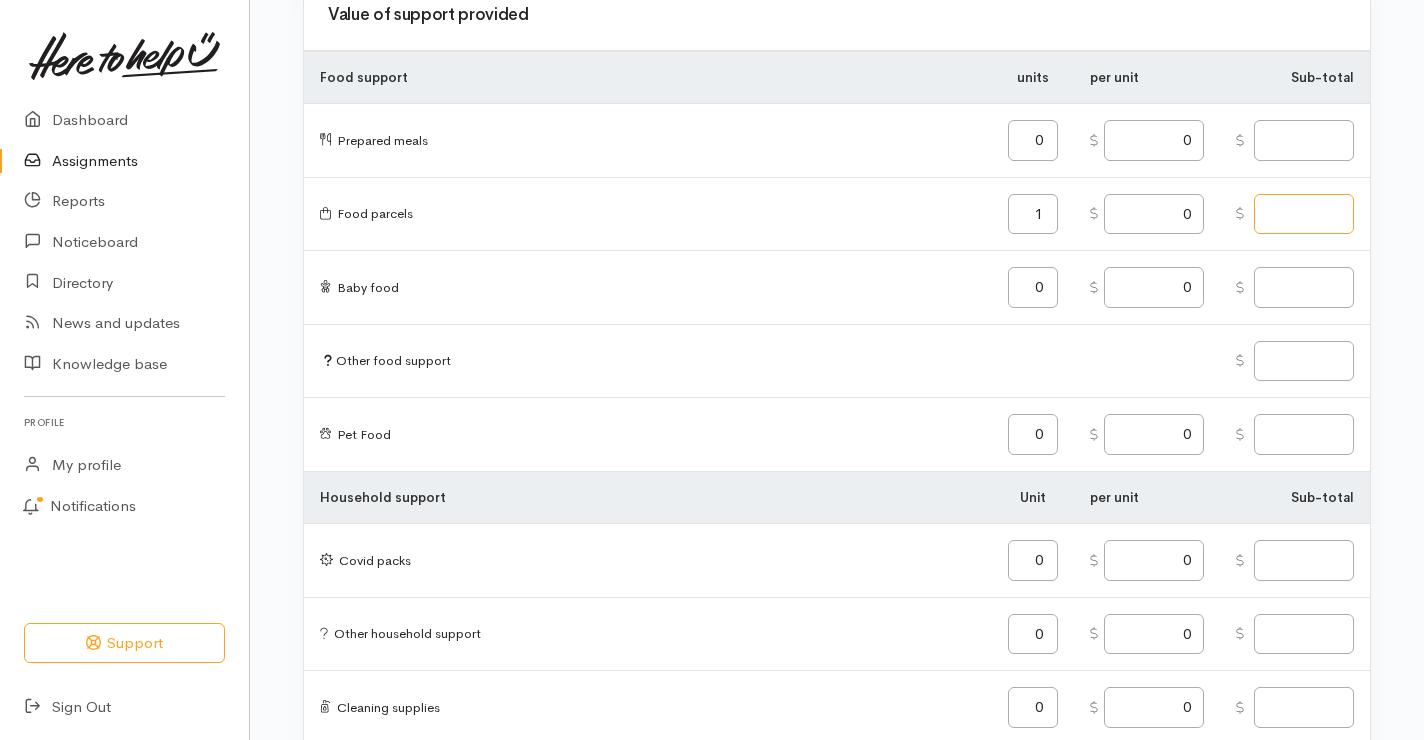 type on "0.00" 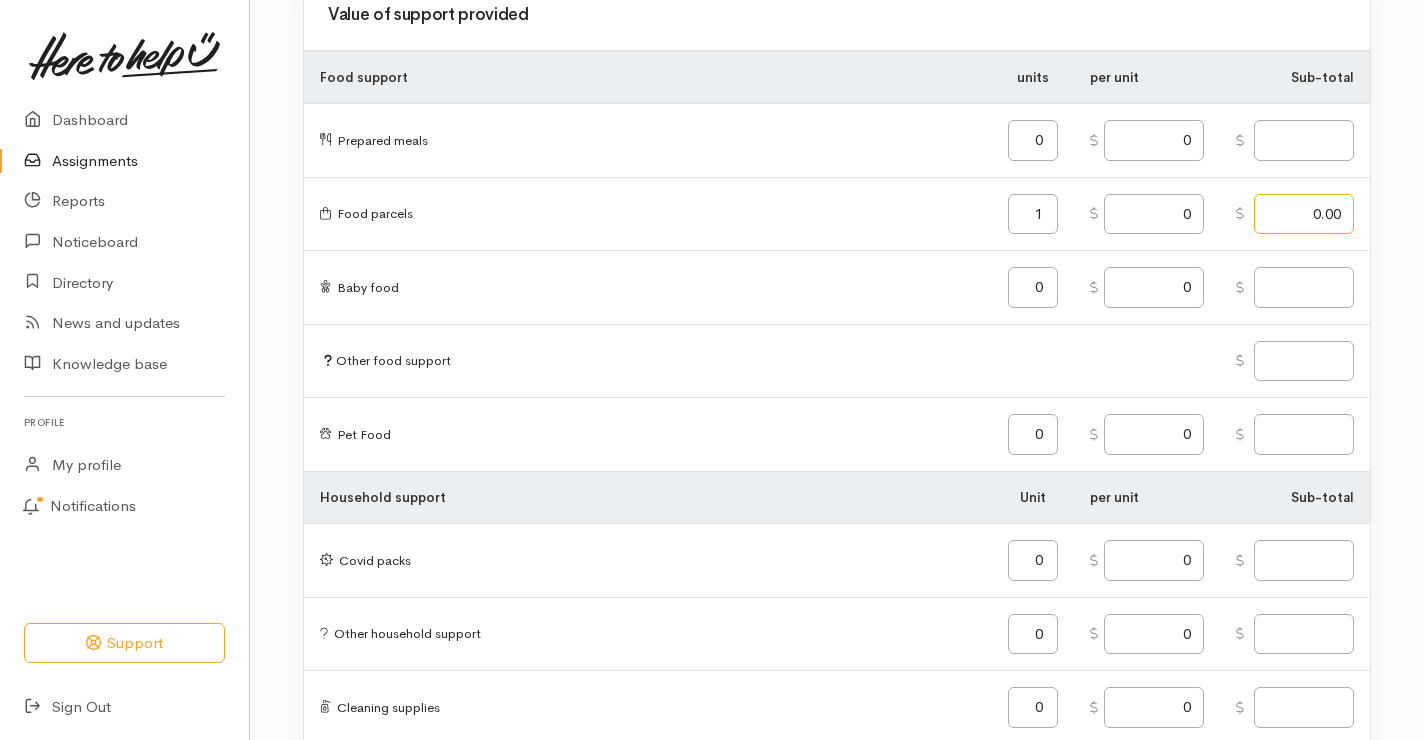 click on "0.00" at bounding box center (1304, 214) 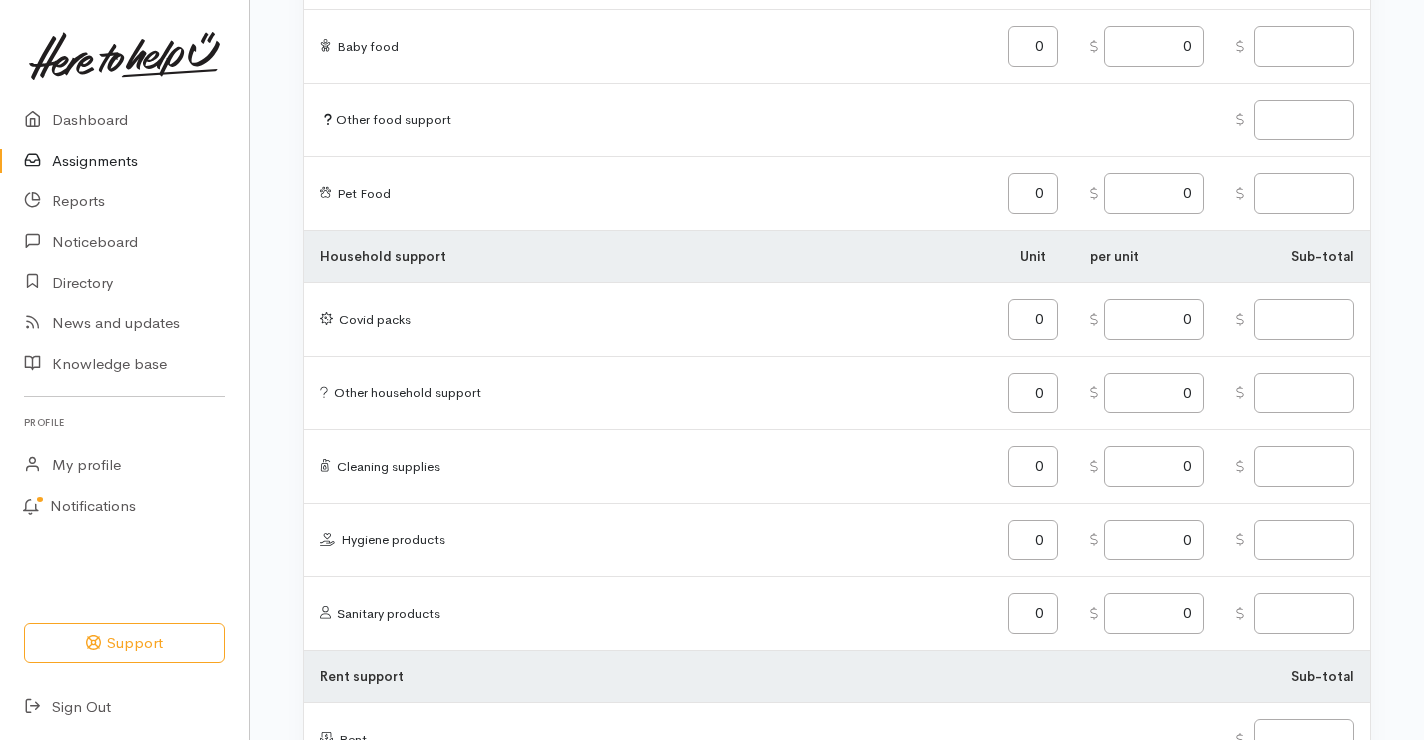 scroll, scrollTop: 1631, scrollLeft: 0, axis: vertical 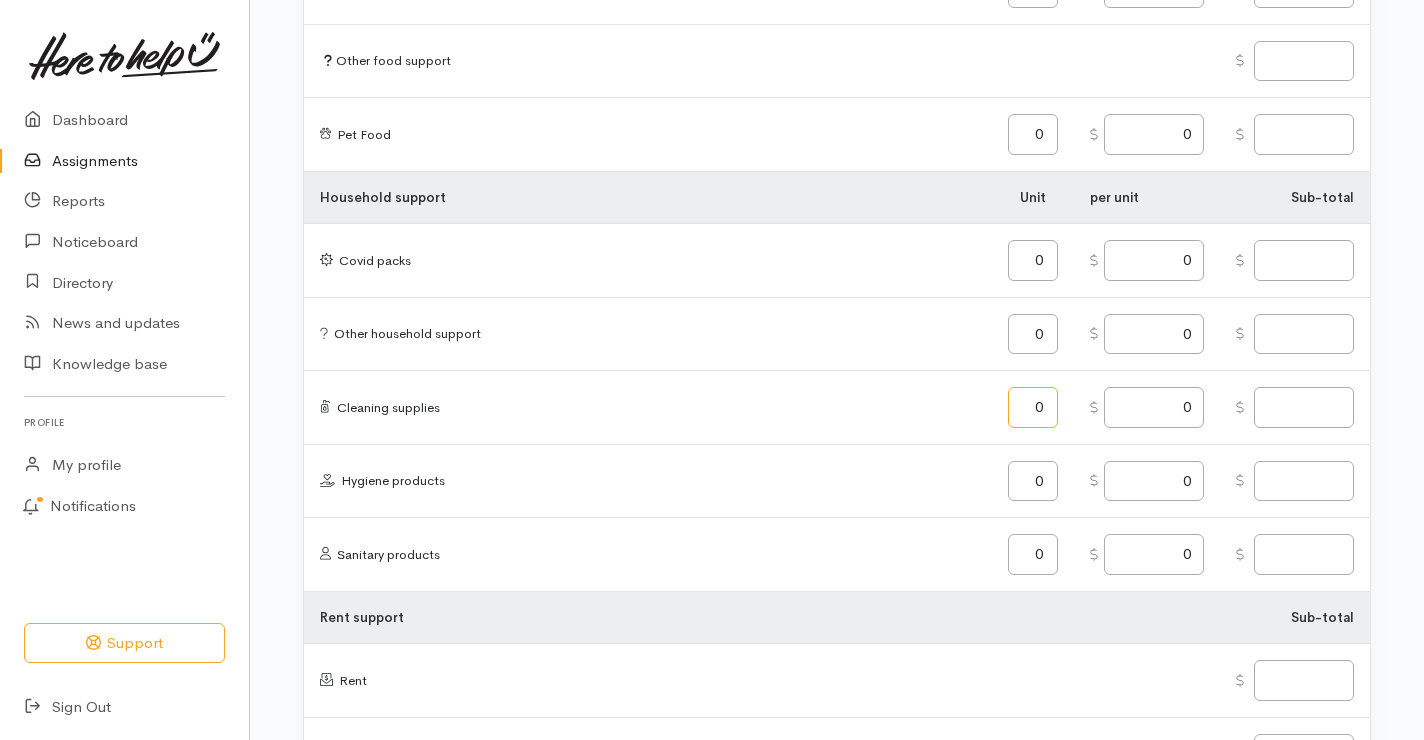 click on "0" at bounding box center [1033, 407] 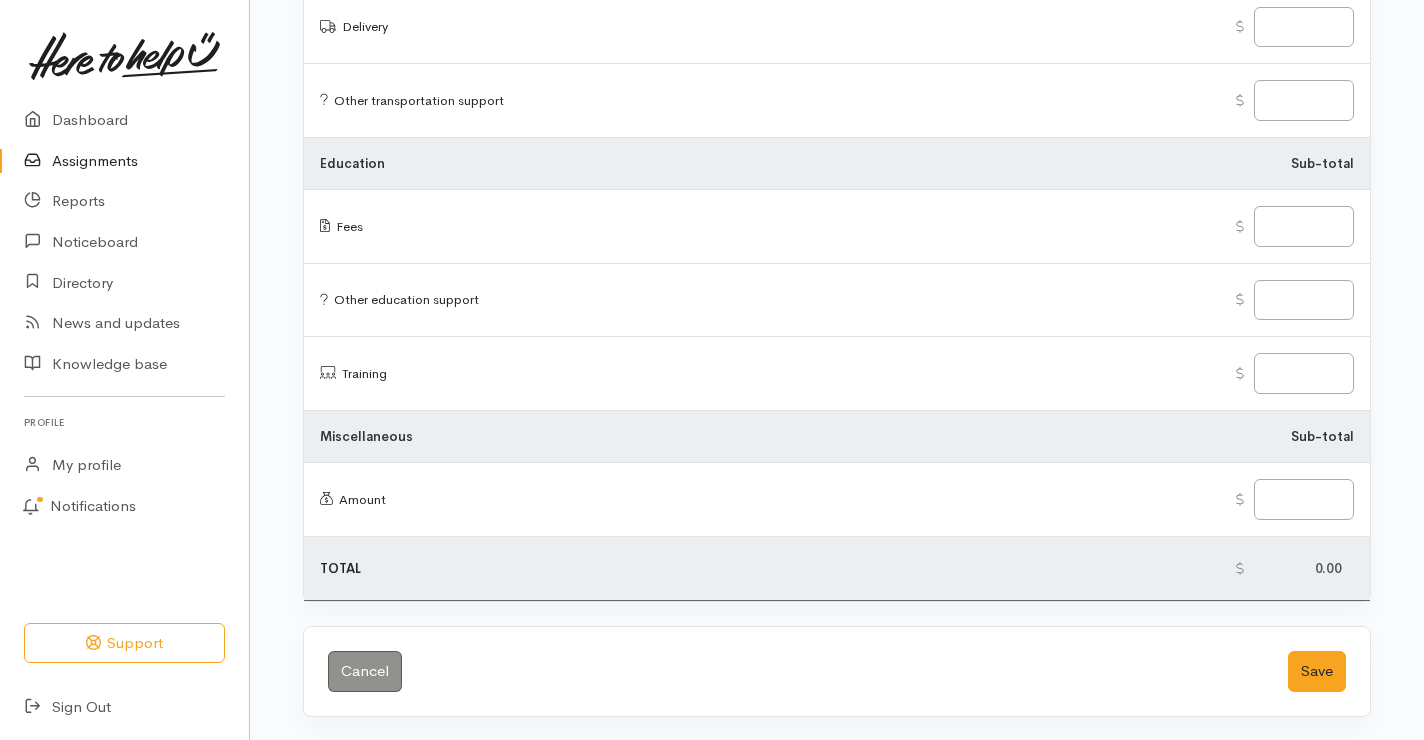 scroll, scrollTop: 3178, scrollLeft: 0, axis: vertical 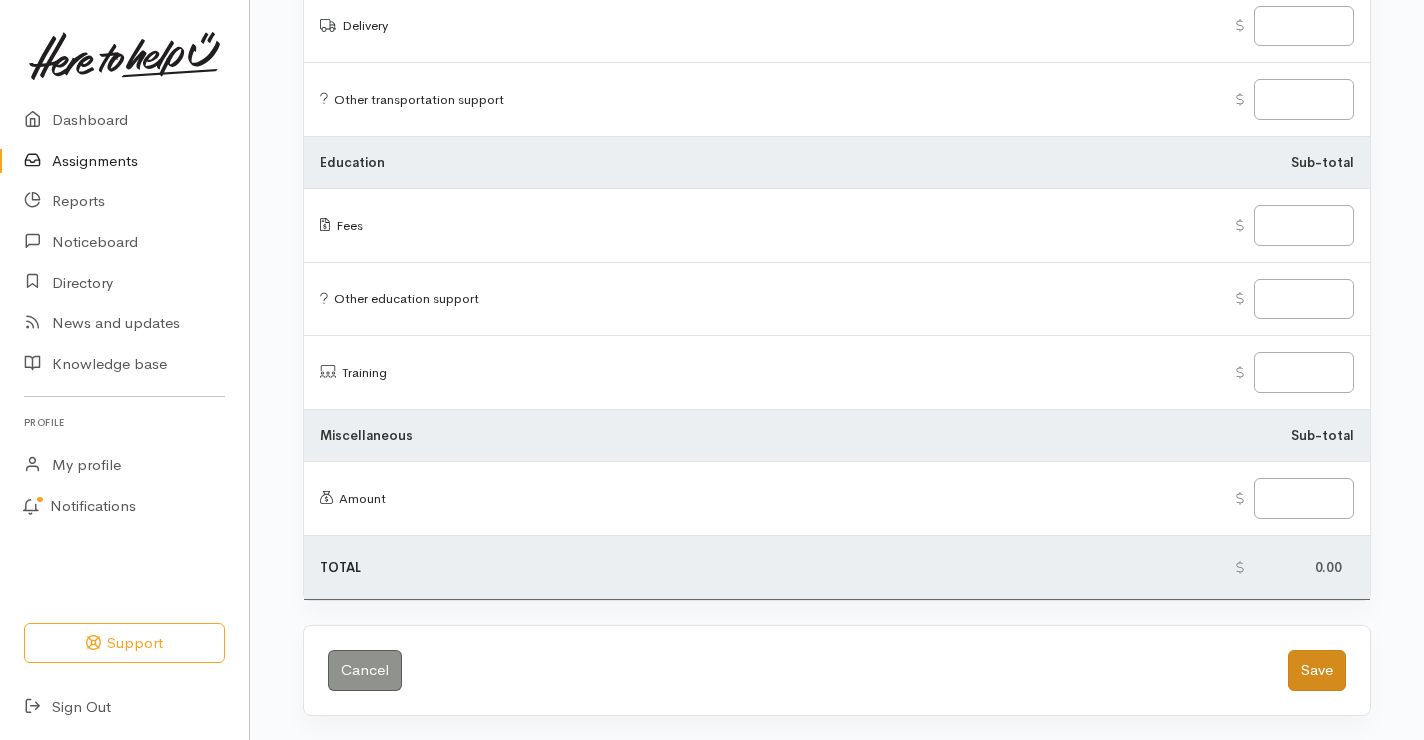 type on "1" 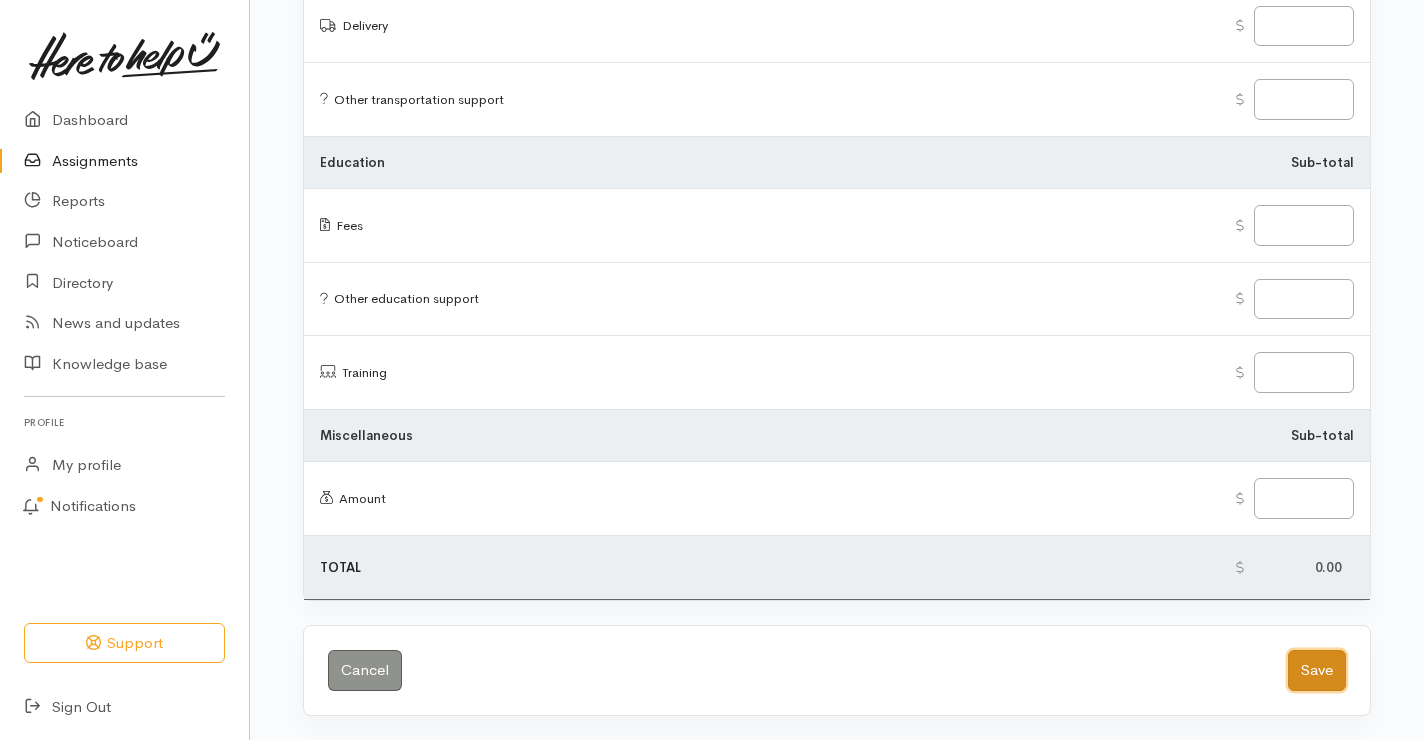 type on "0.00" 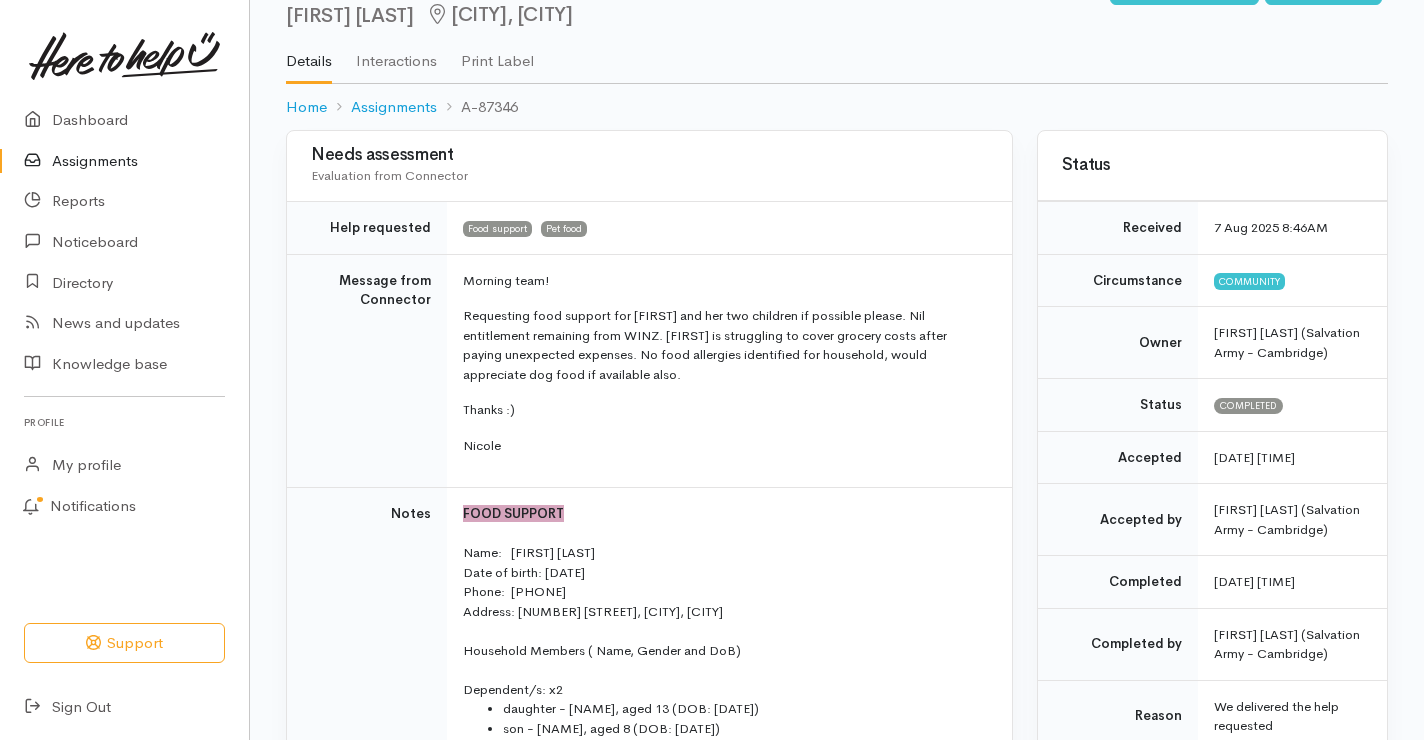 scroll, scrollTop: 0, scrollLeft: 0, axis: both 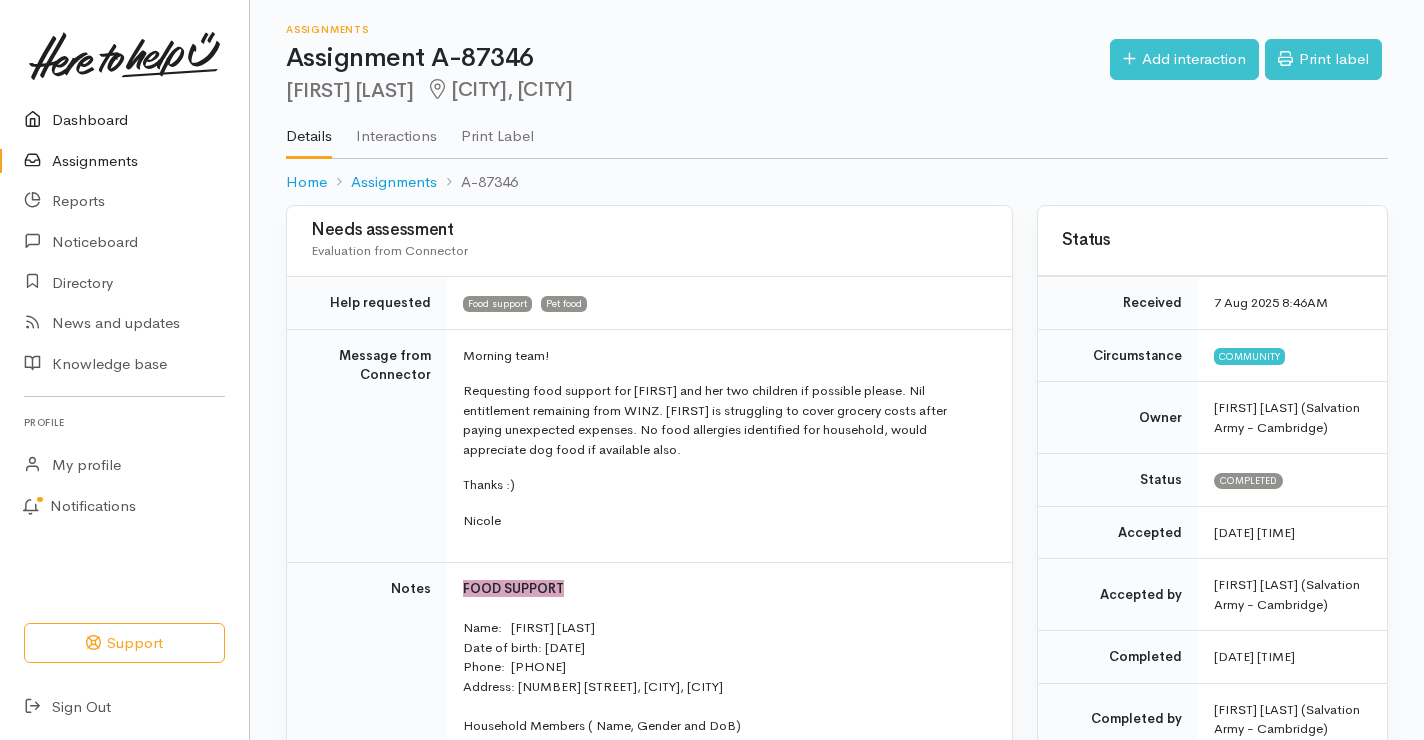 click on "Dashboard" at bounding box center (124, 120) 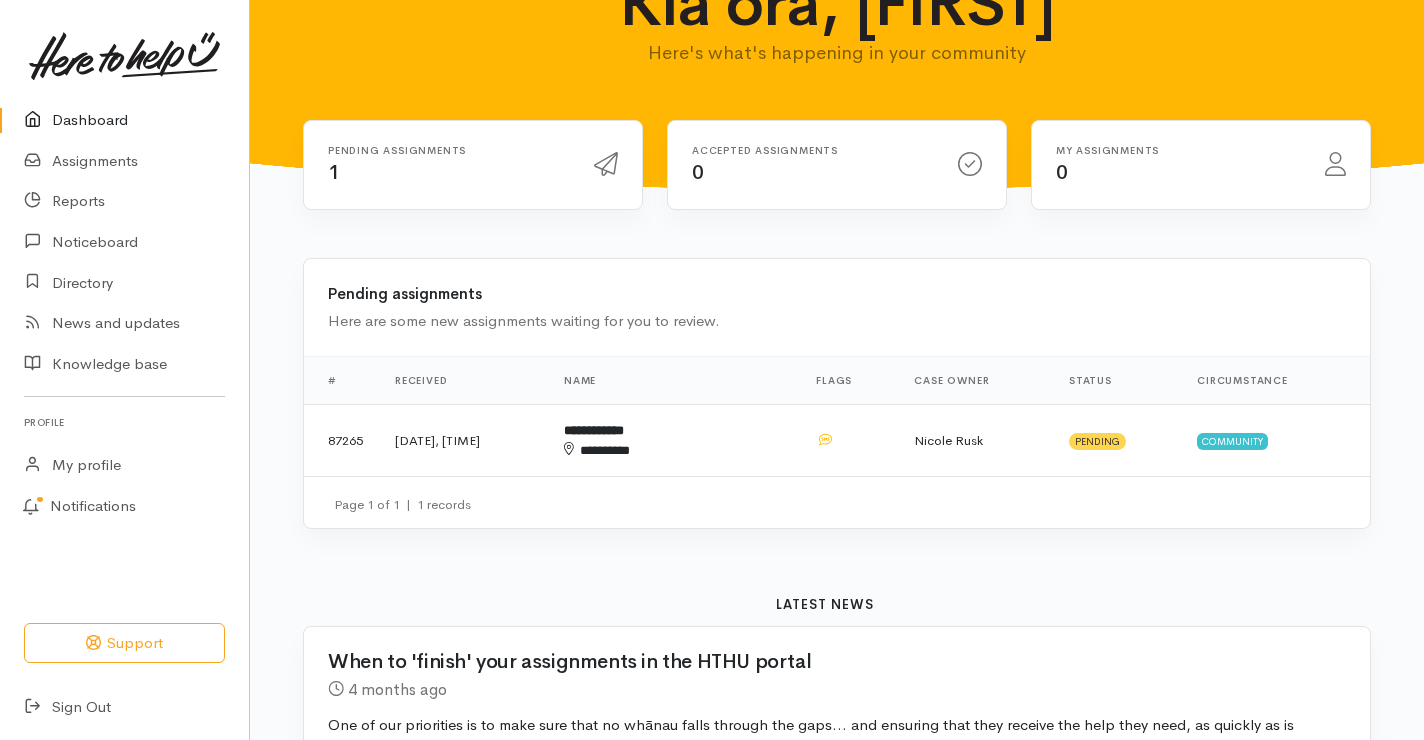 scroll, scrollTop: 100, scrollLeft: 0, axis: vertical 